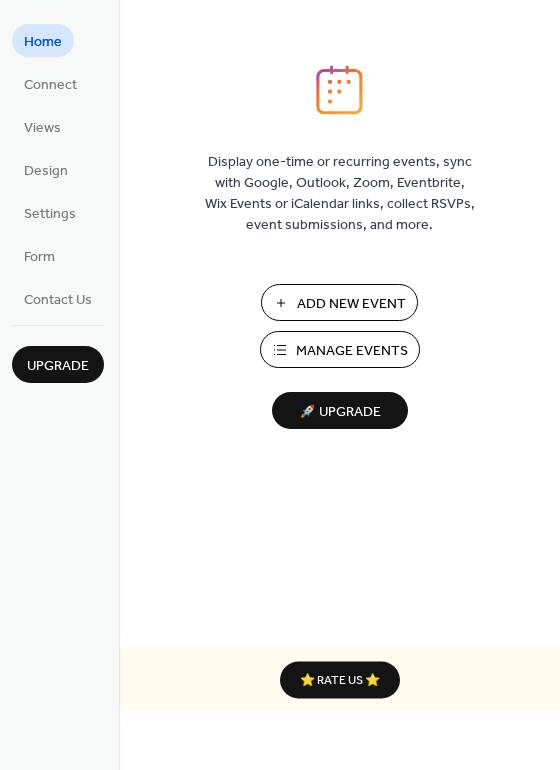 scroll, scrollTop: 0, scrollLeft: 0, axis: both 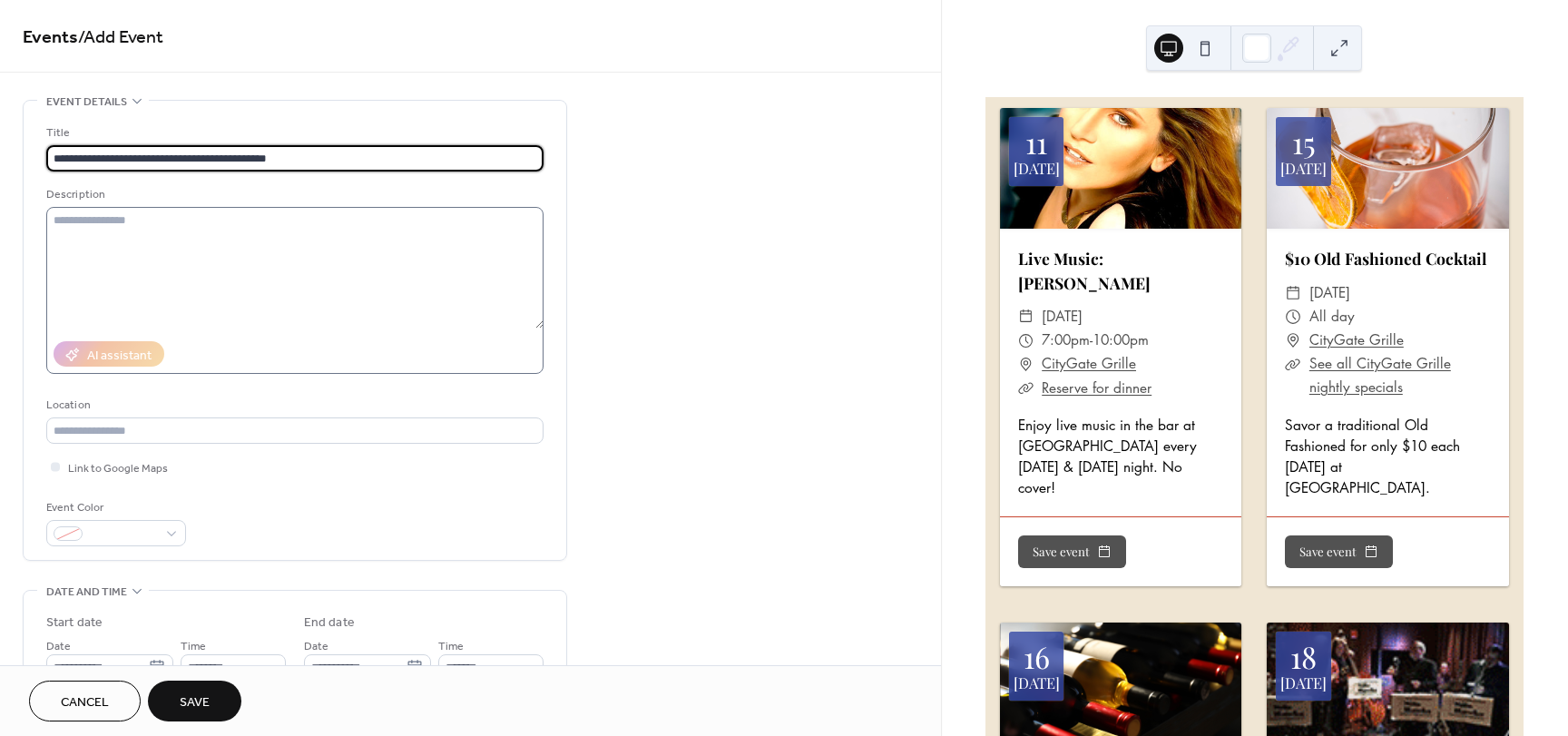 type on "**********" 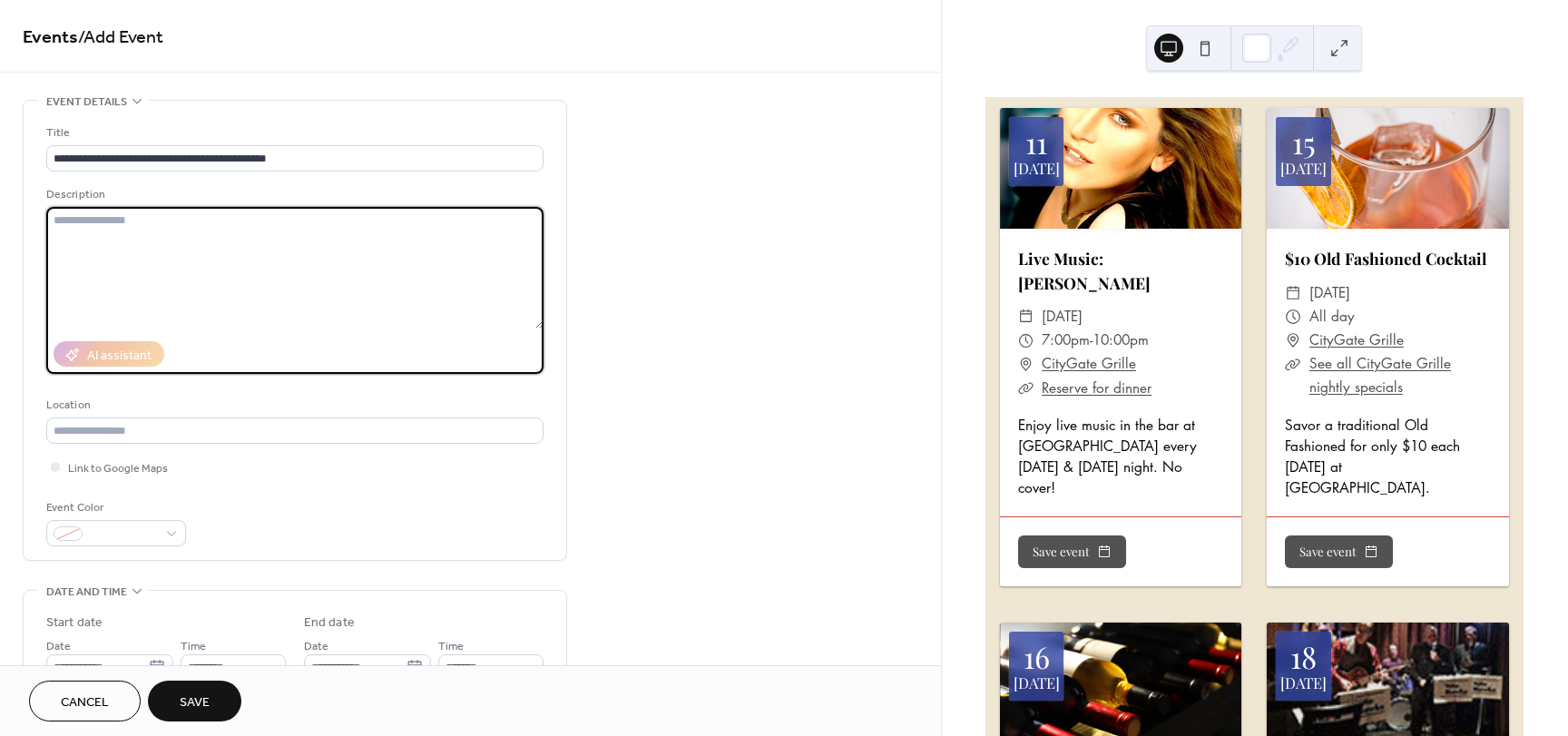 click at bounding box center (295, 268) 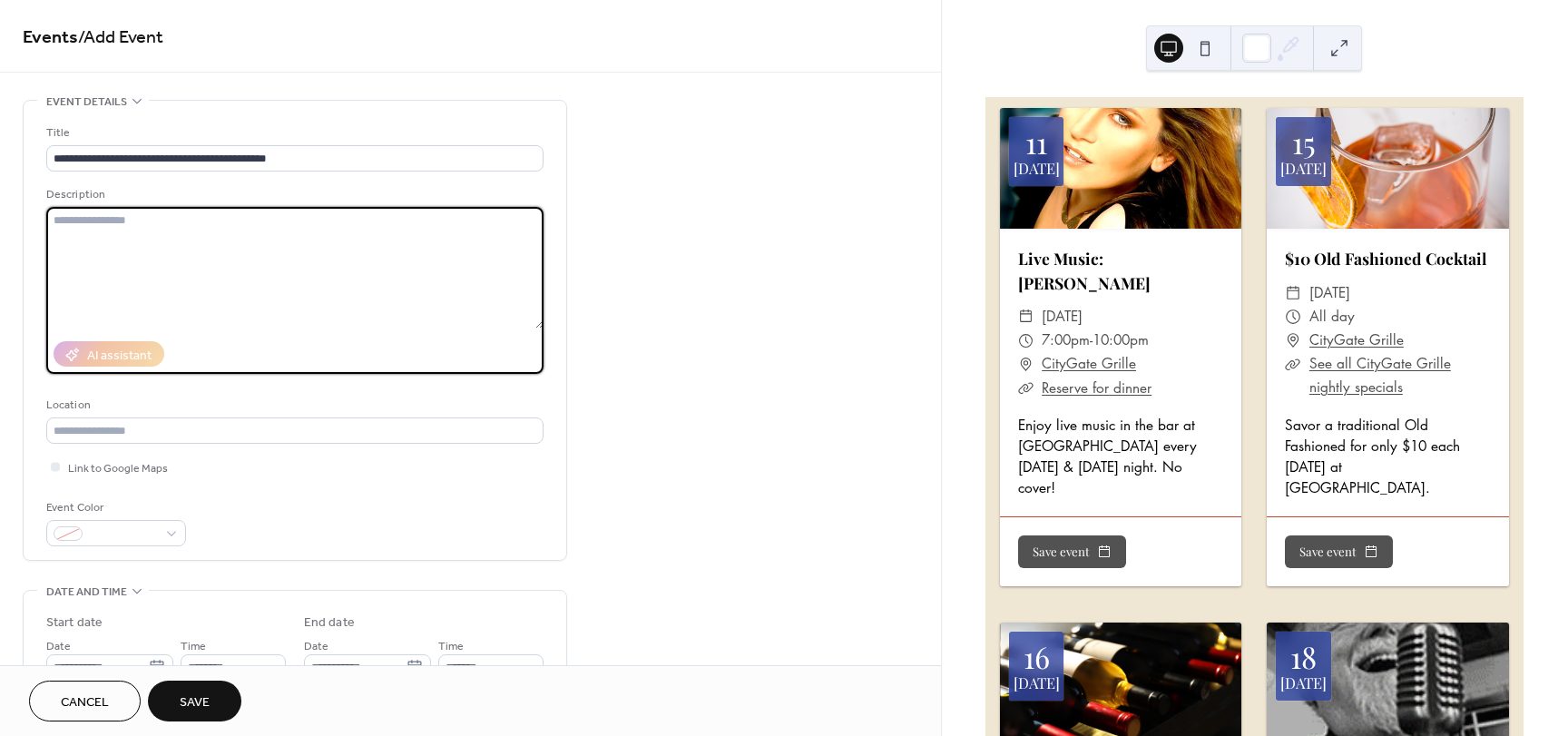 click at bounding box center [295, 268] 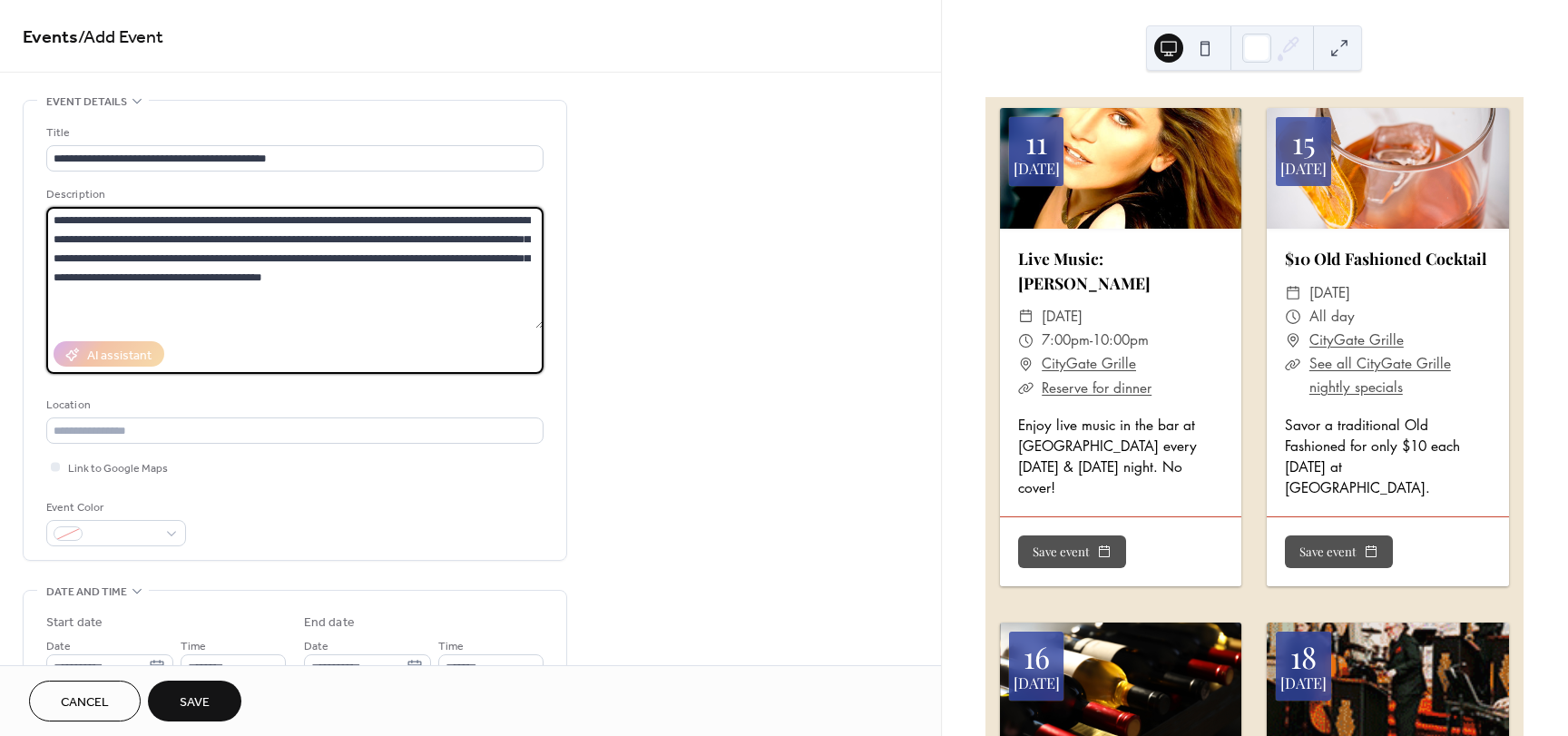 drag, startPoint x: 313, startPoint y: 219, endPoint x: 328, endPoint y: 218, distance: 15.0333 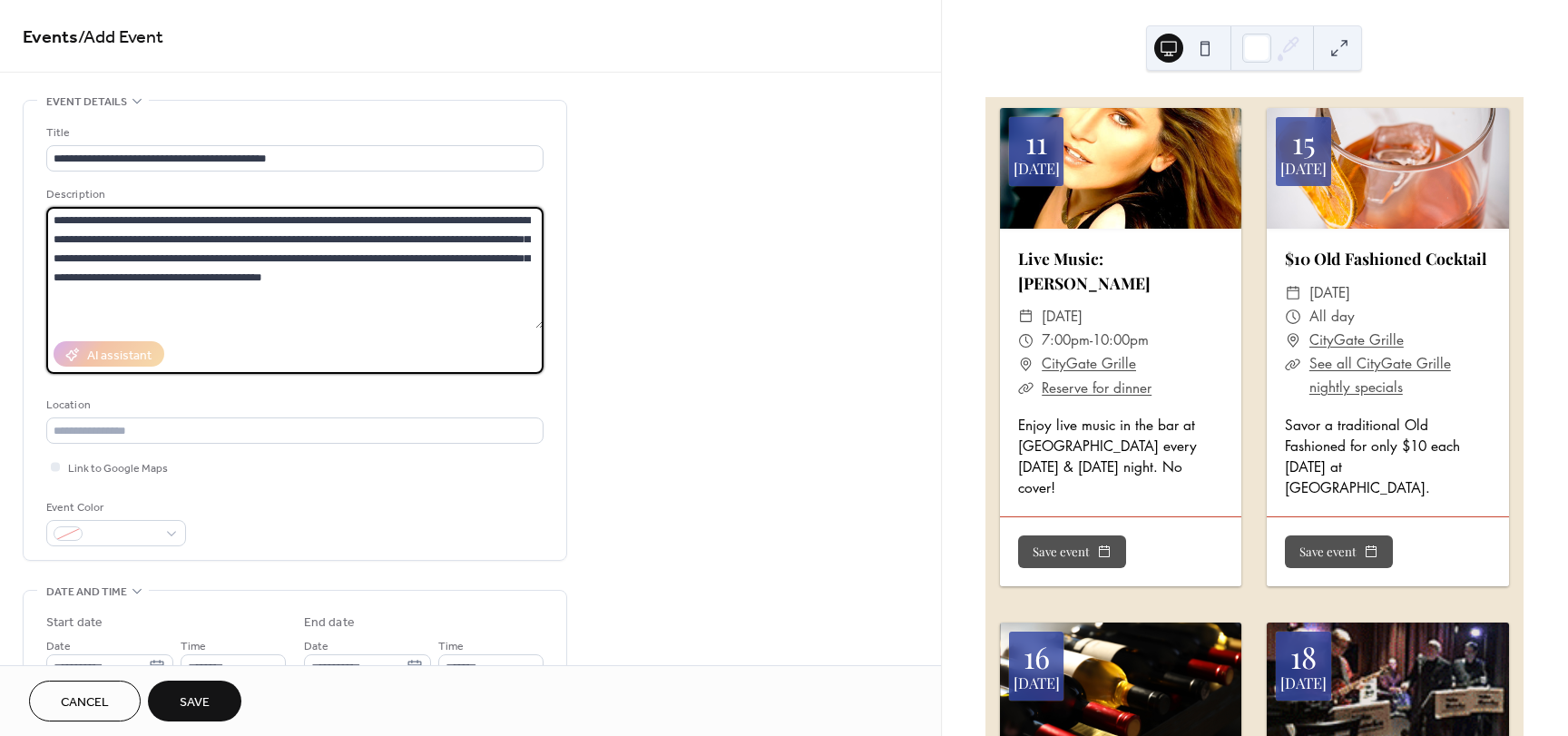 click on "**********" at bounding box center [295, 268] 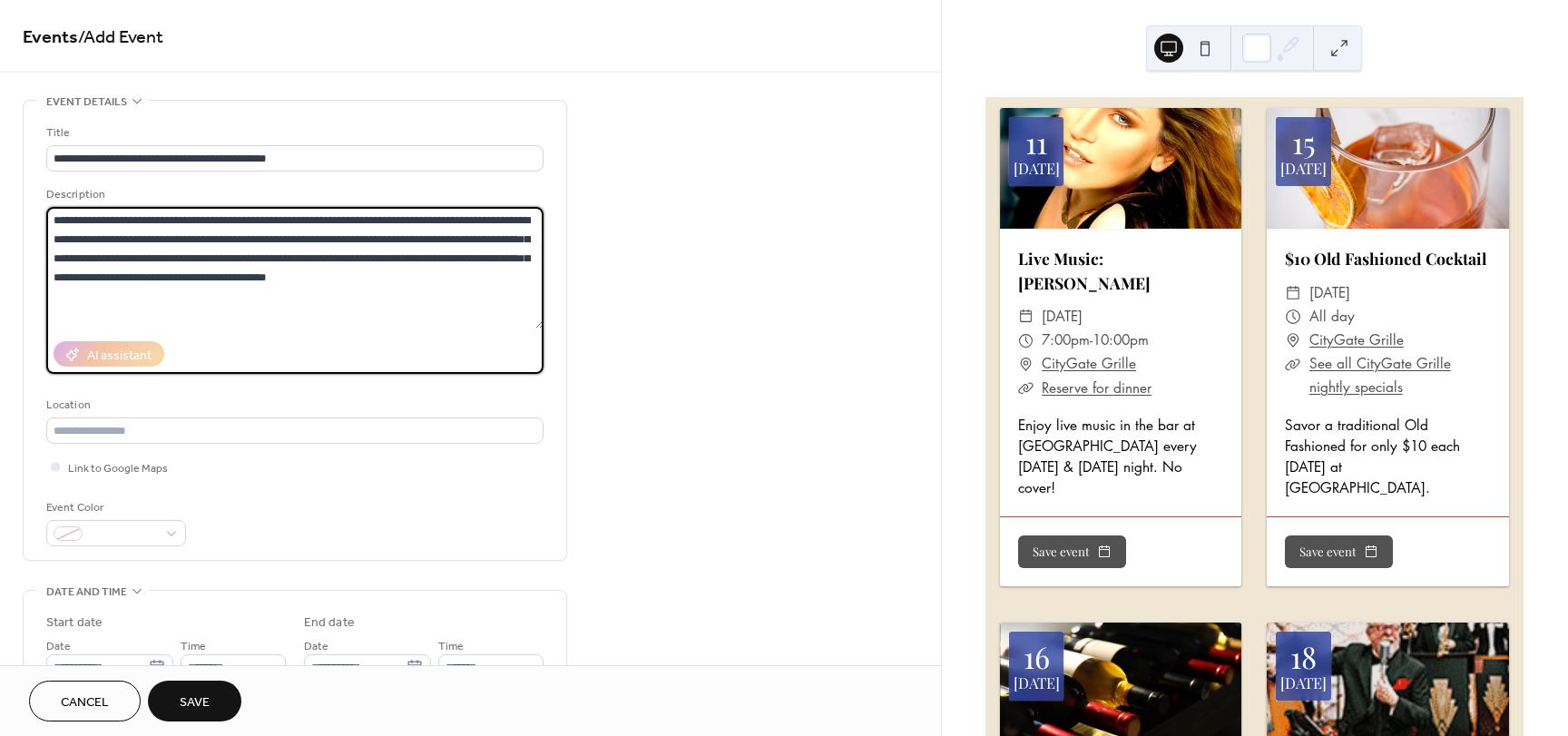 drag, startPoint x: 318, startPoint y: 236, endPoint x: 334, endPoint y: 236, distance: 16 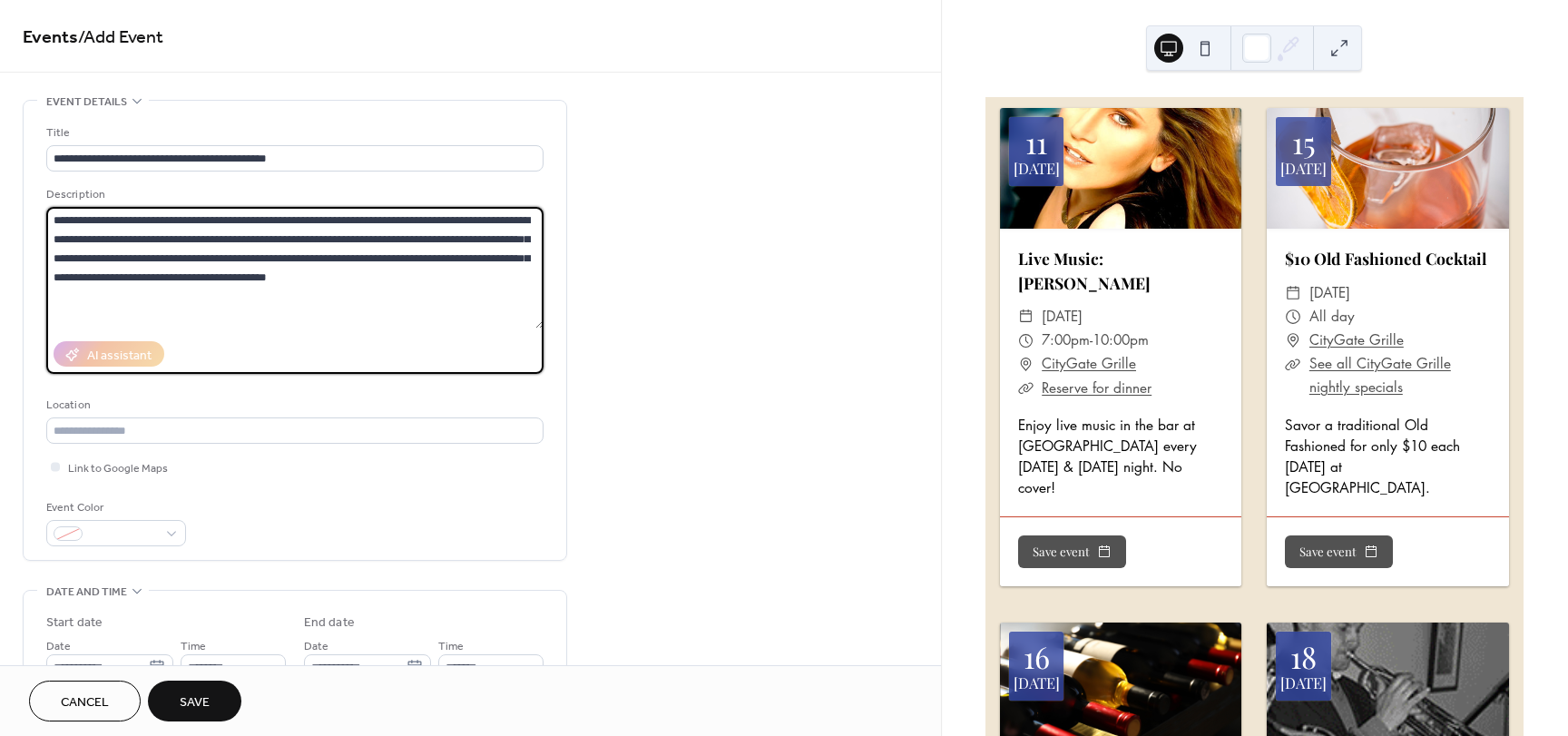 click on "**********" at bounding box center [295, 268] 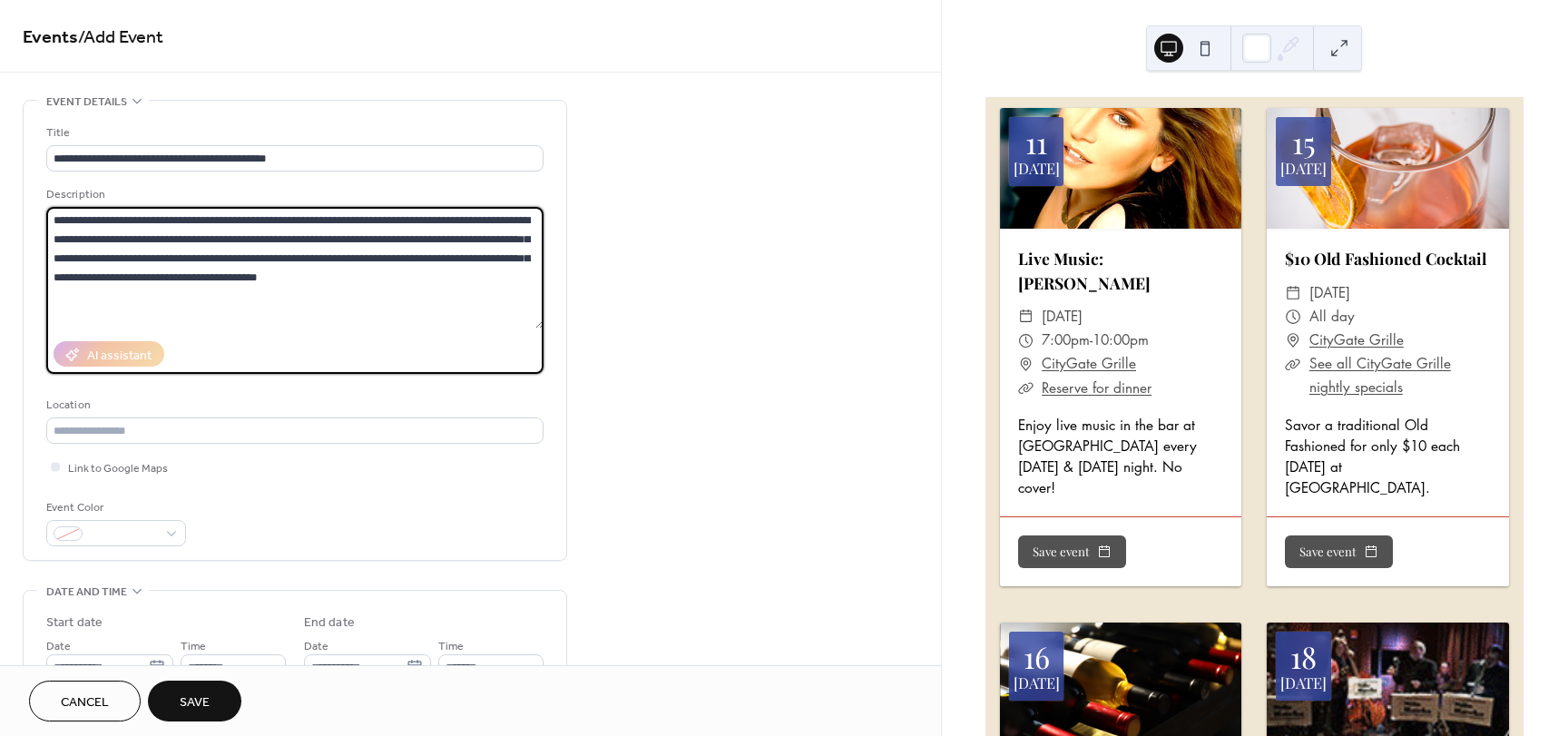 type on "**********" 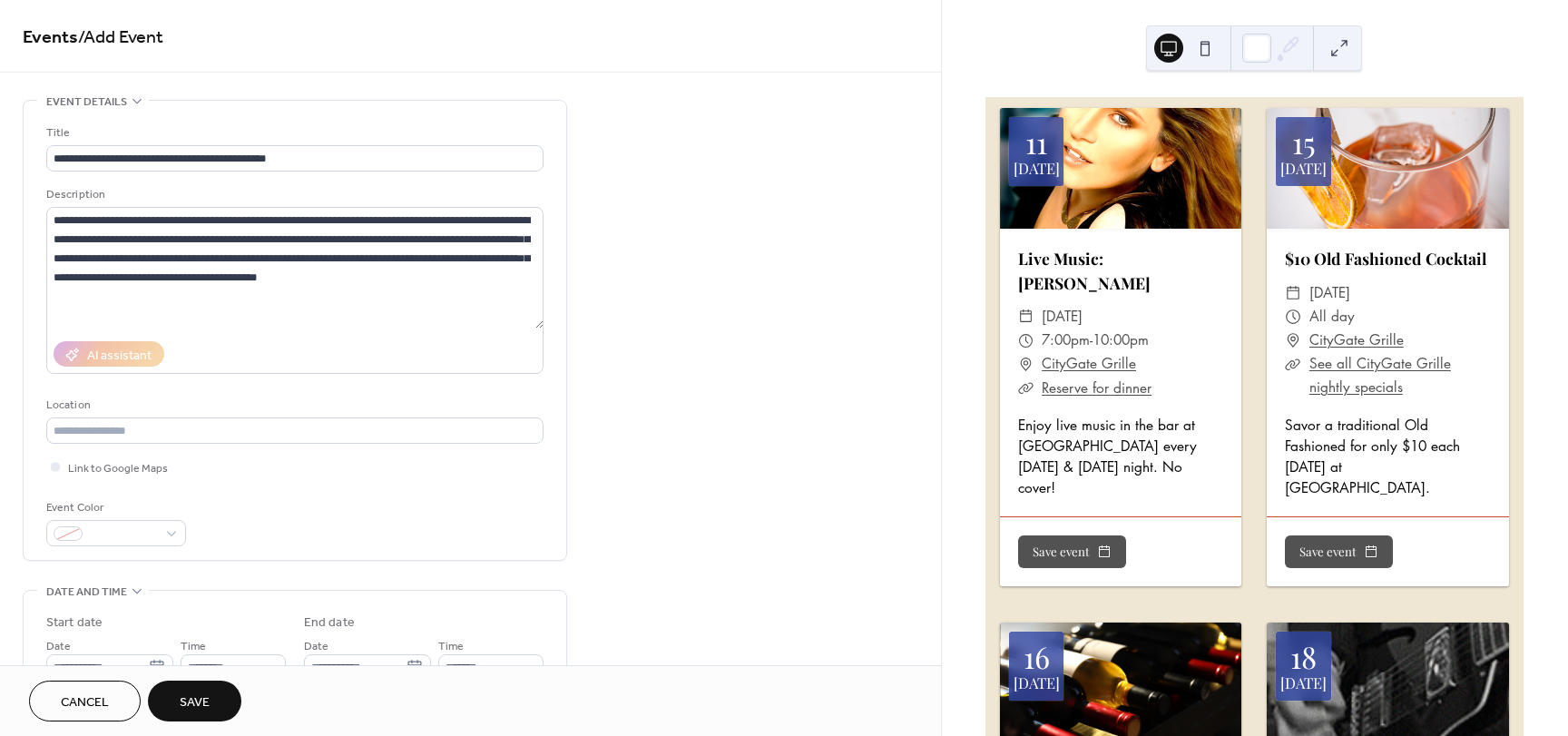 click on "**********" at bounding box center (470, 723) 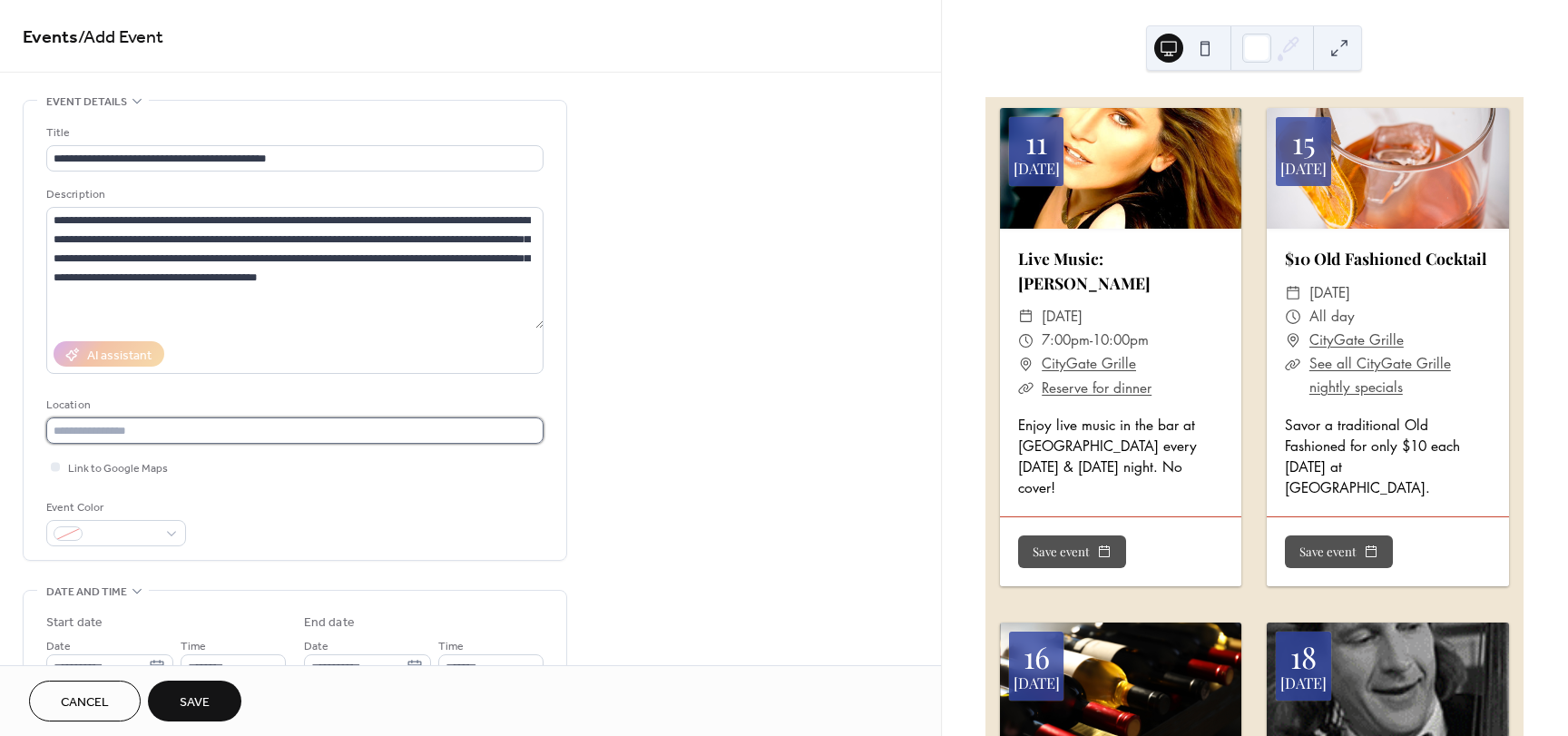 click at bounding box center [295, 430] 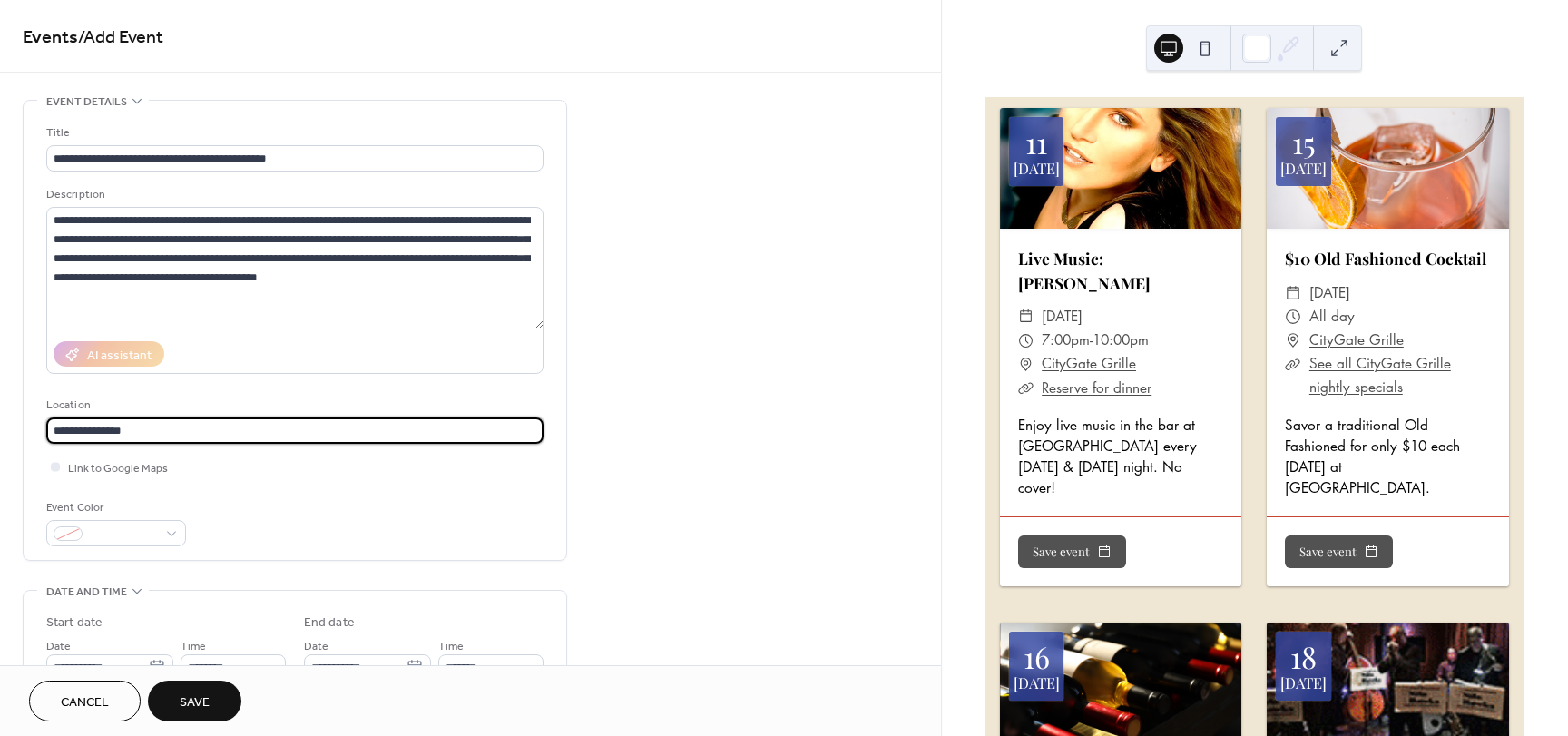 type on "**********" 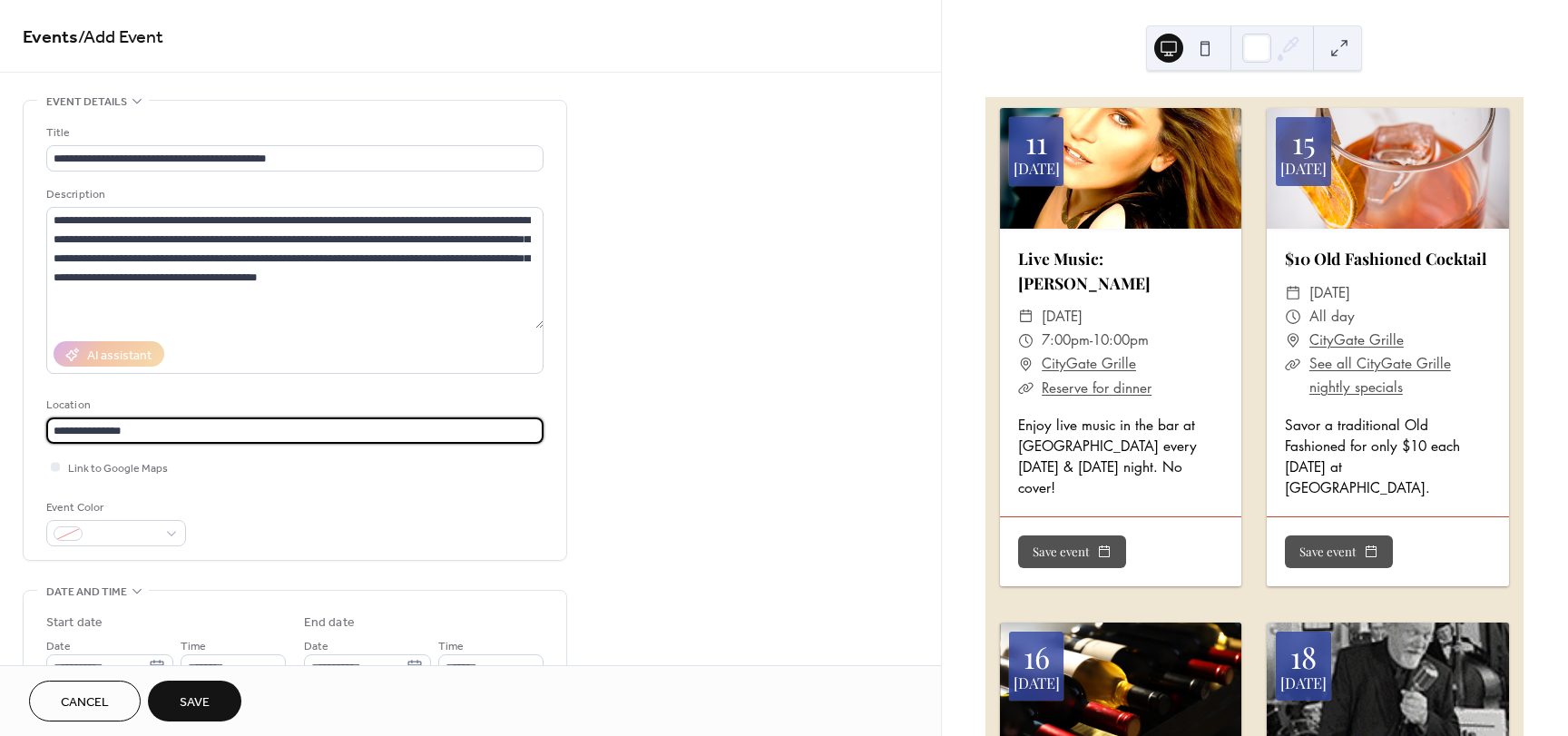 click on "**********" at bounding box center [295, 335] 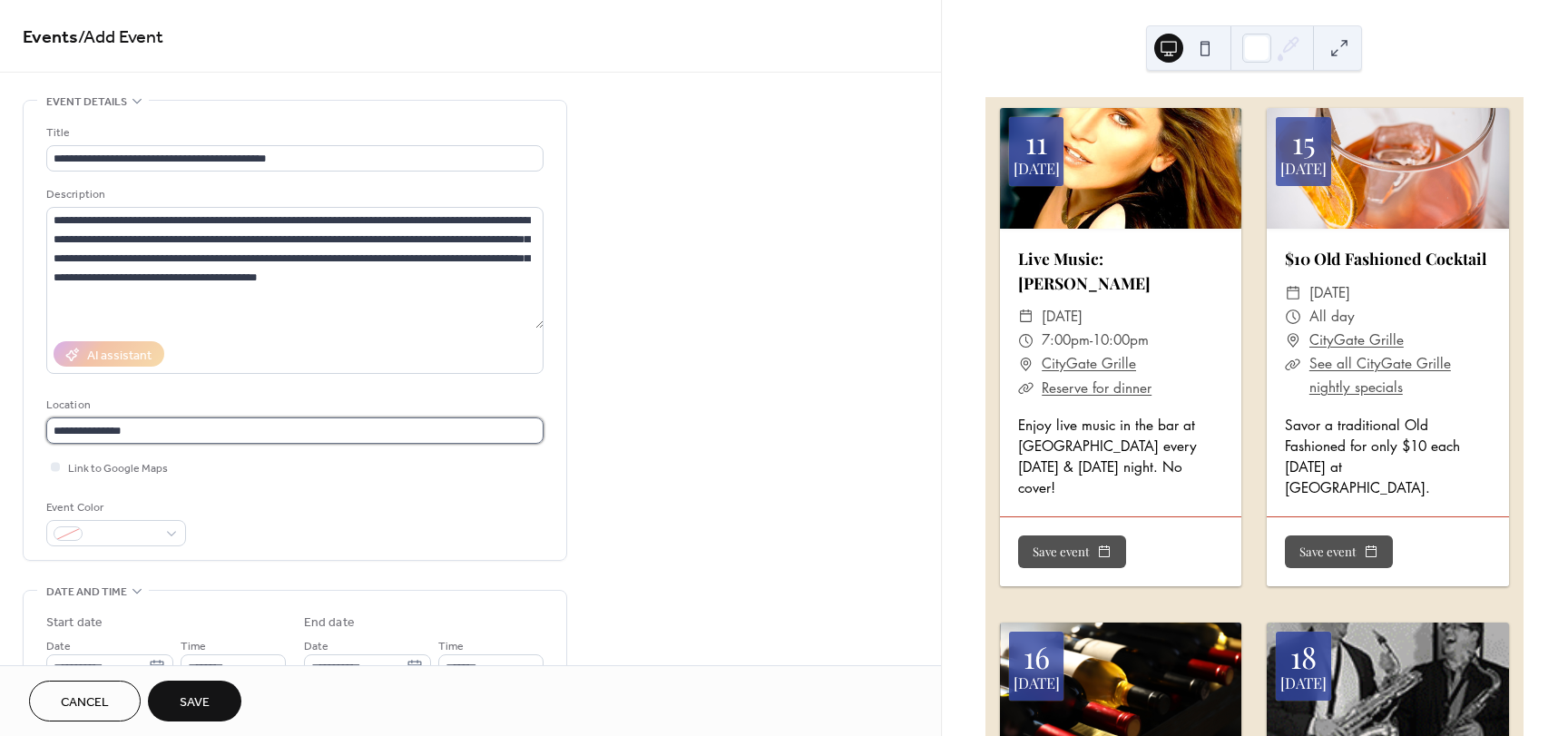 click on "**********" at bounding box center [295, 430] 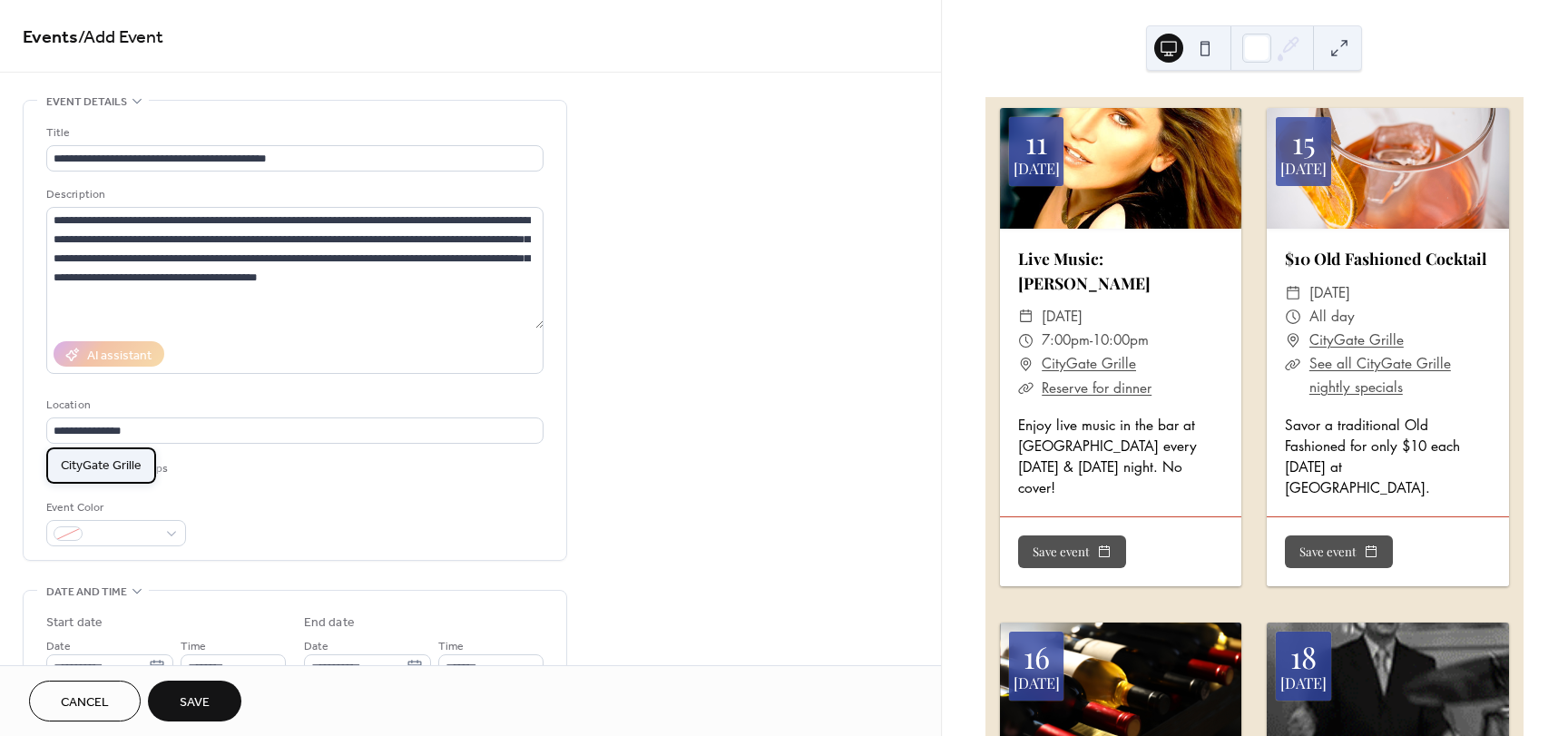 click on "CityGate Grille" at bounding box center [101, 466] 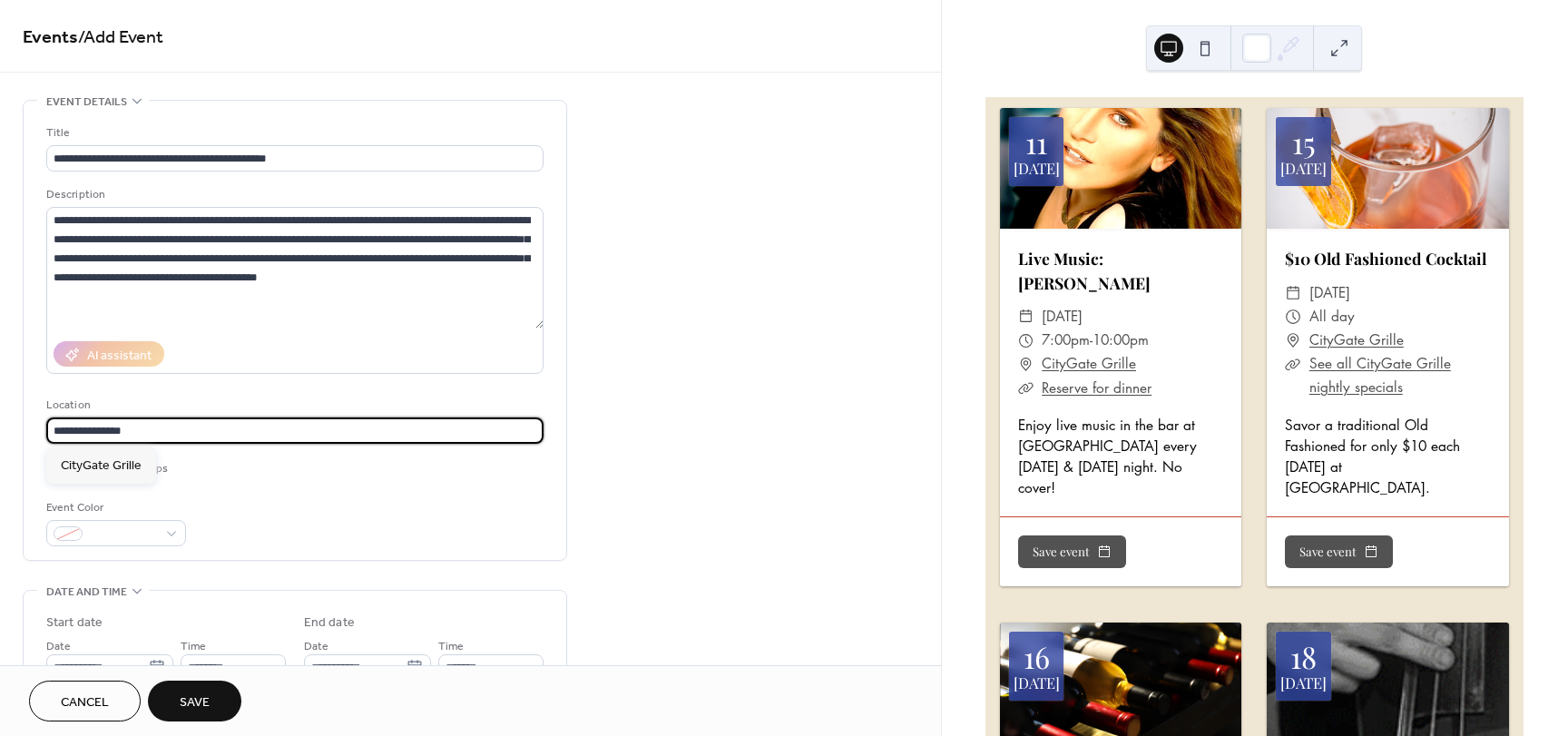 click on "**********" at bounding box center (295, 430) 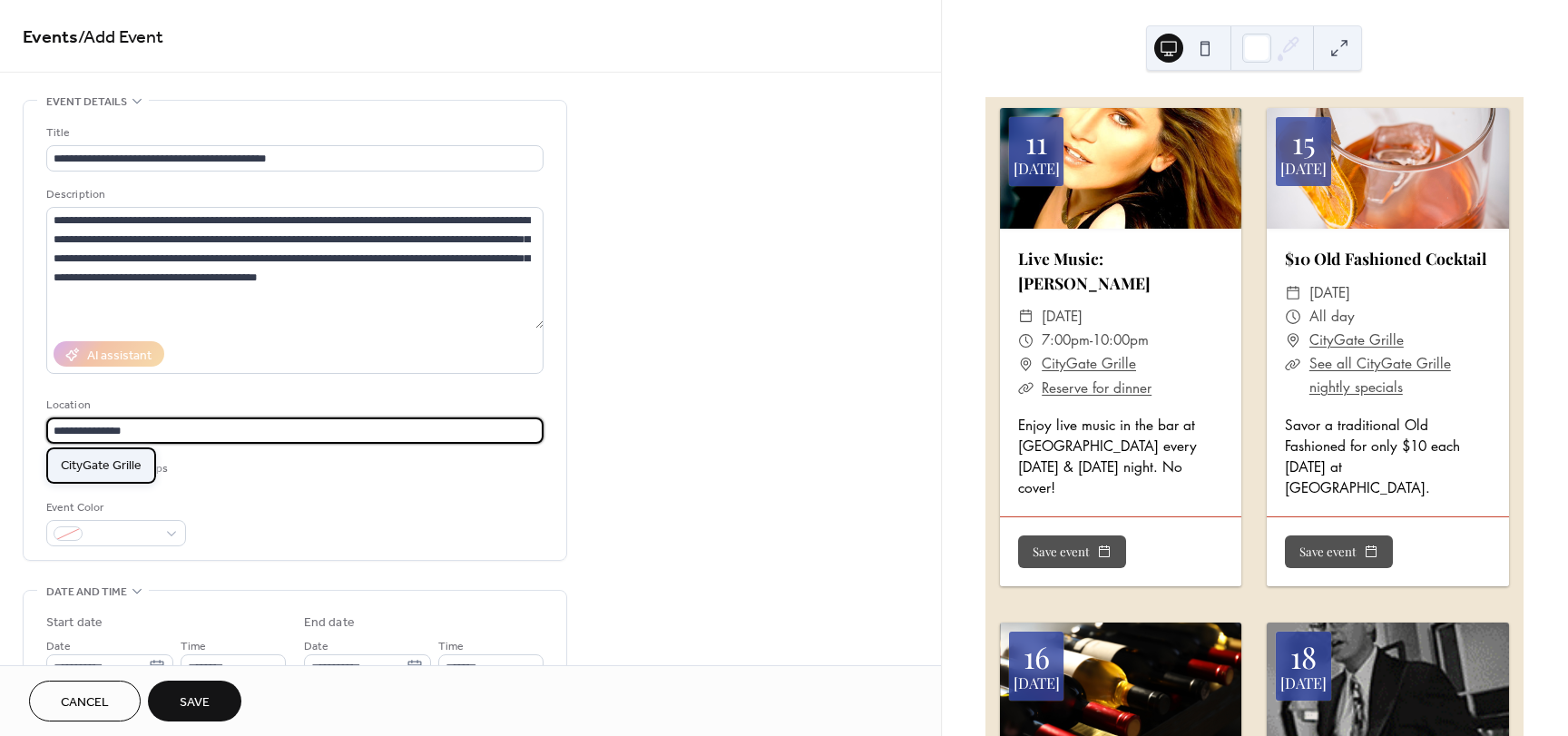 click on "CityGate Grille" at bounding box center [101, 466] 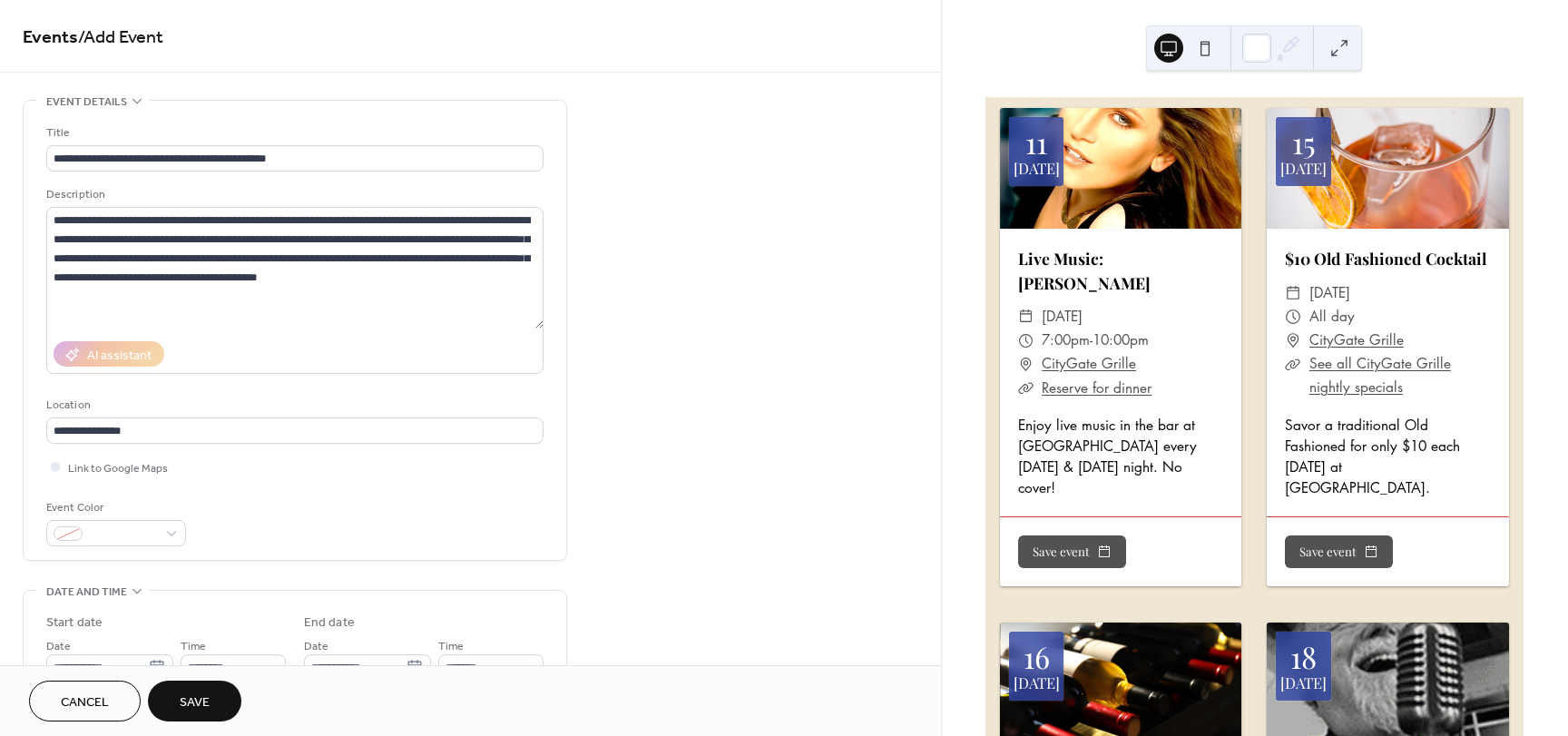 click on "Event Color" at bounding box center (295, 522) 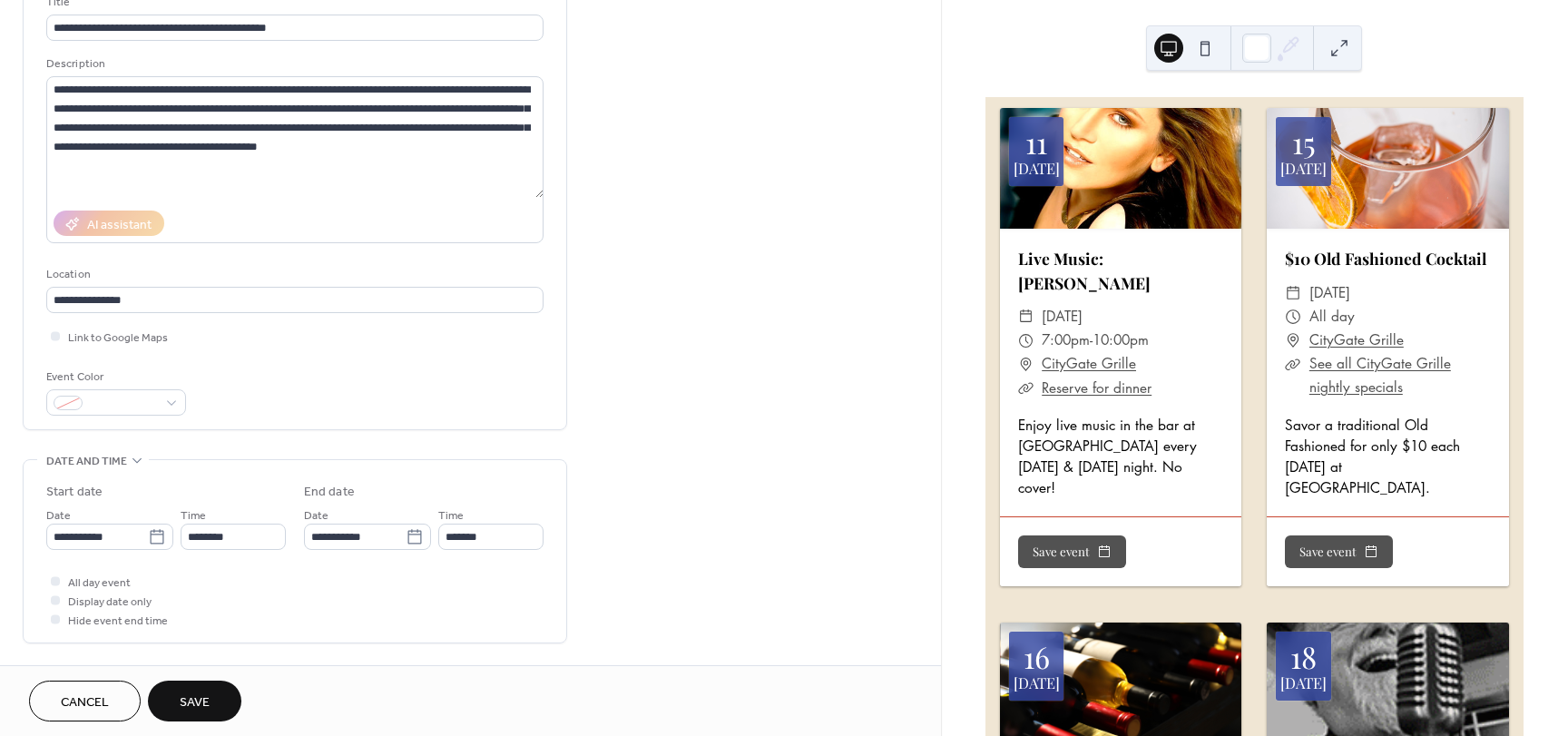 scroll, scrollTop: 182, scrollLeft: 0, axis: vertical 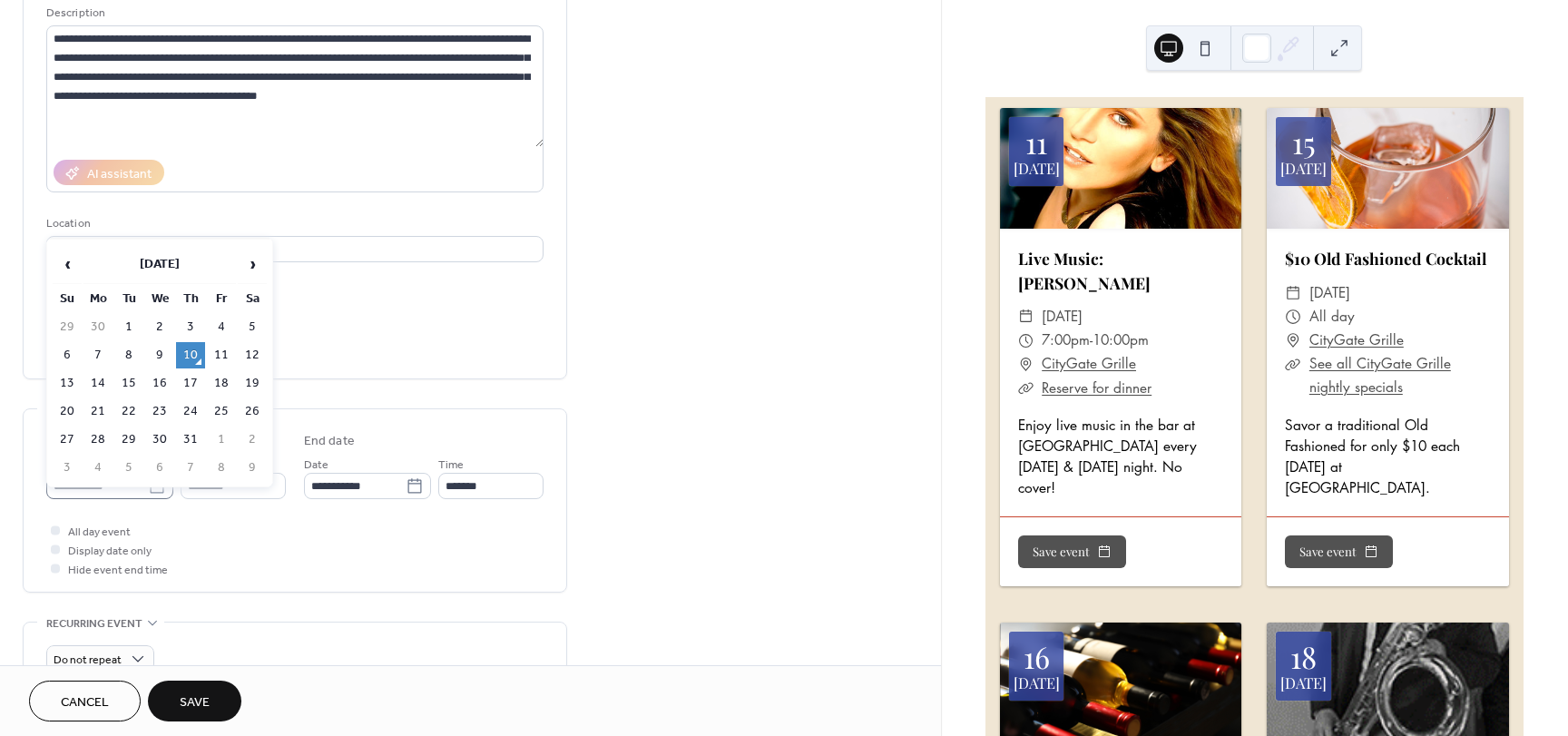 click 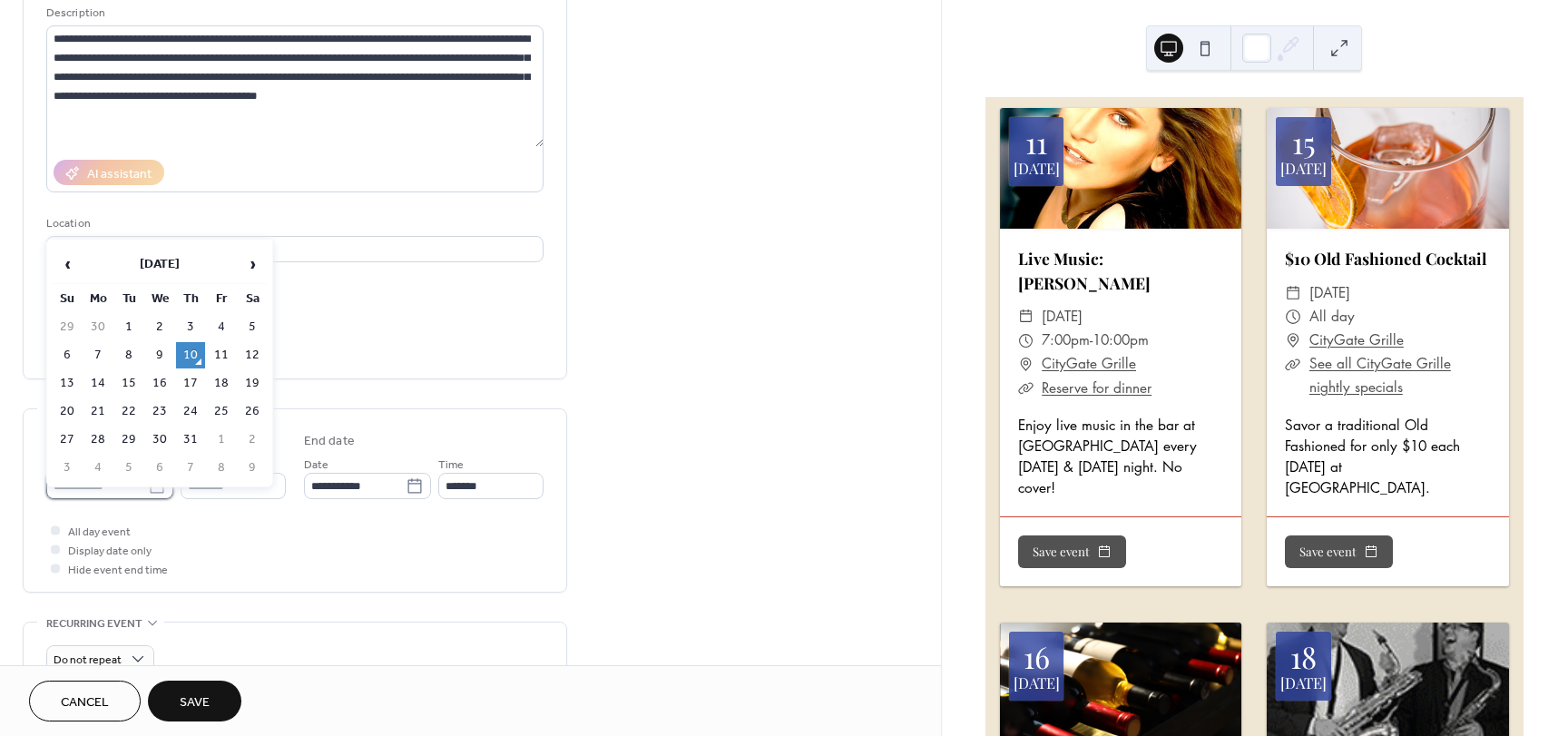 click on "**********" at bounding box center (97, 486) 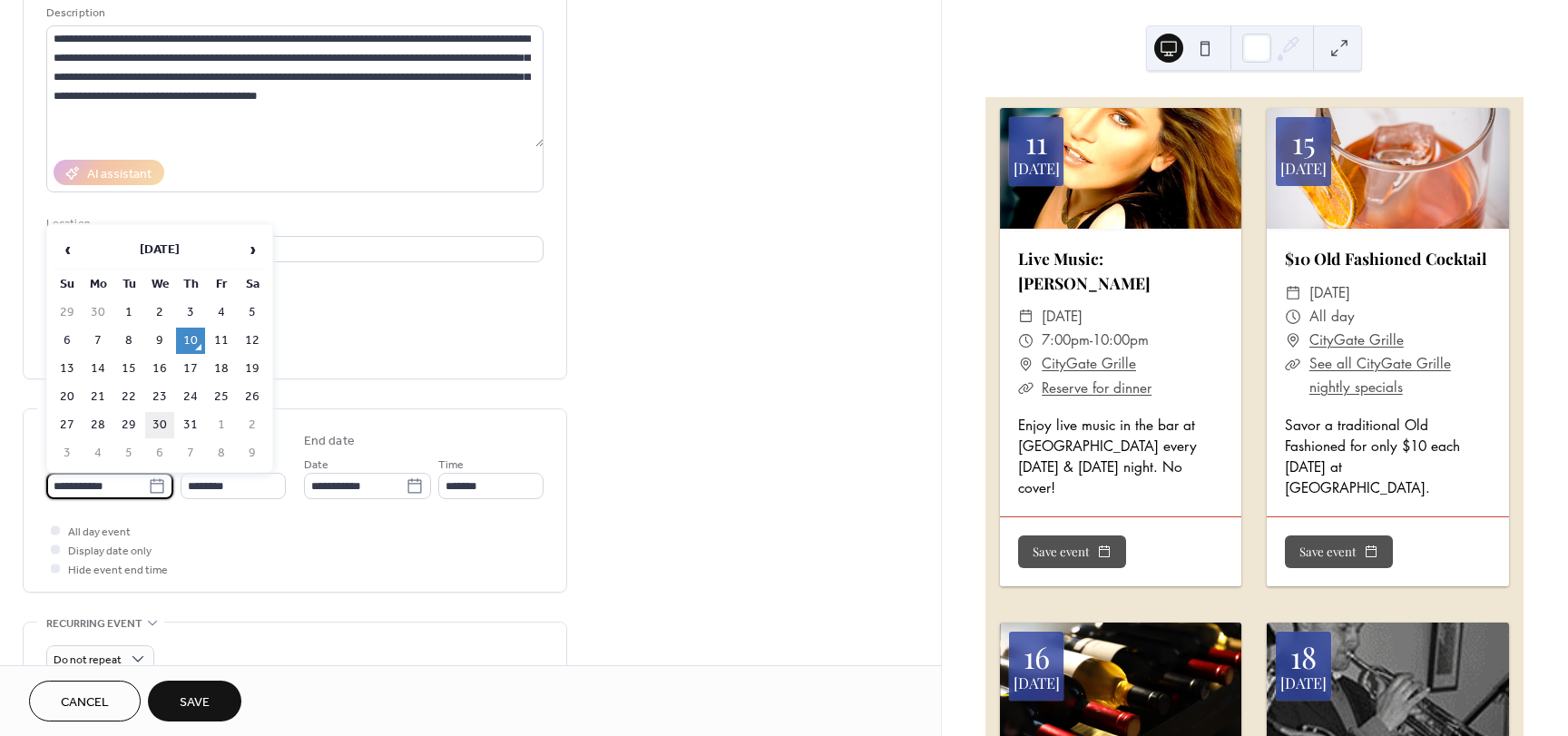 click on "30" at bounding box center (160, 425) 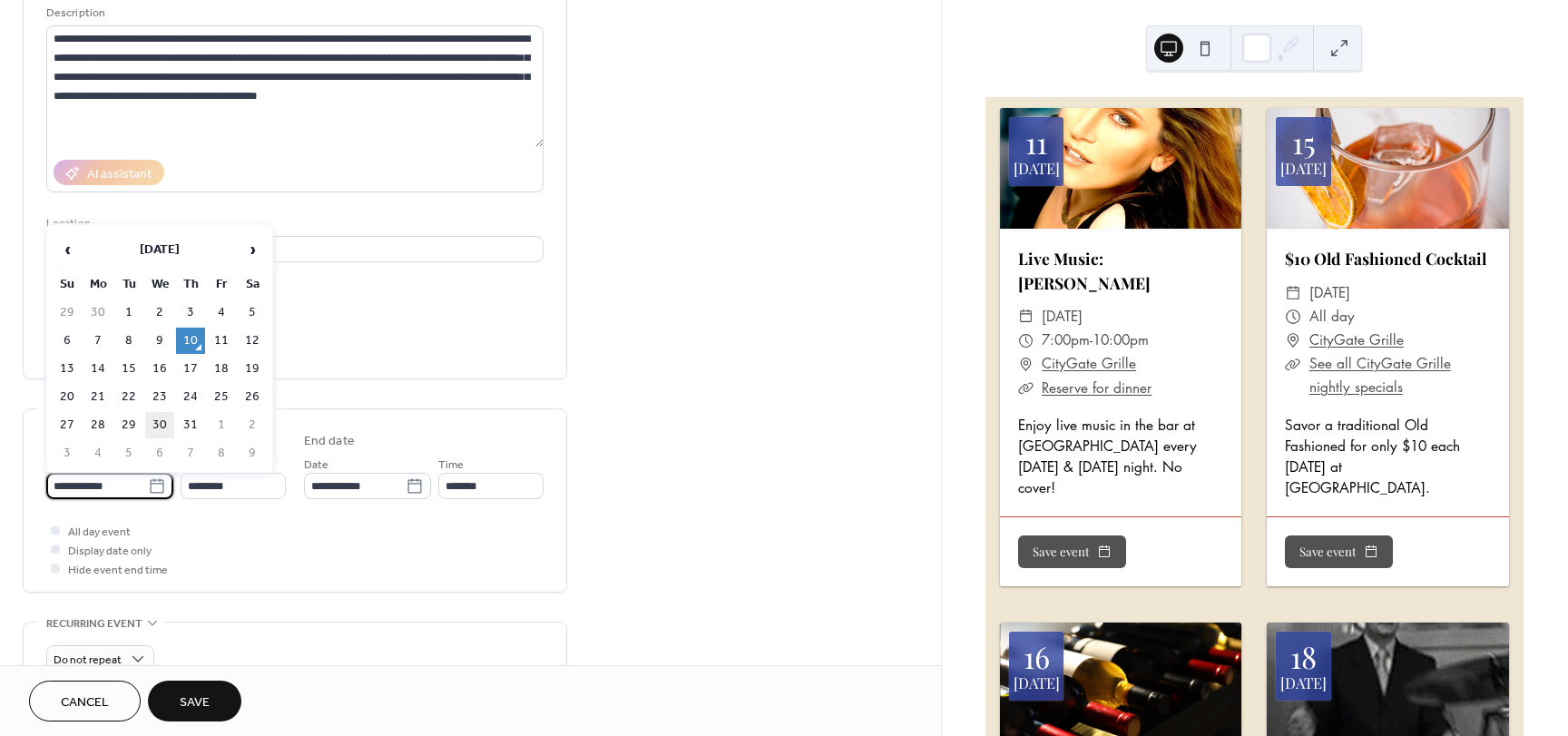 type on "**********" 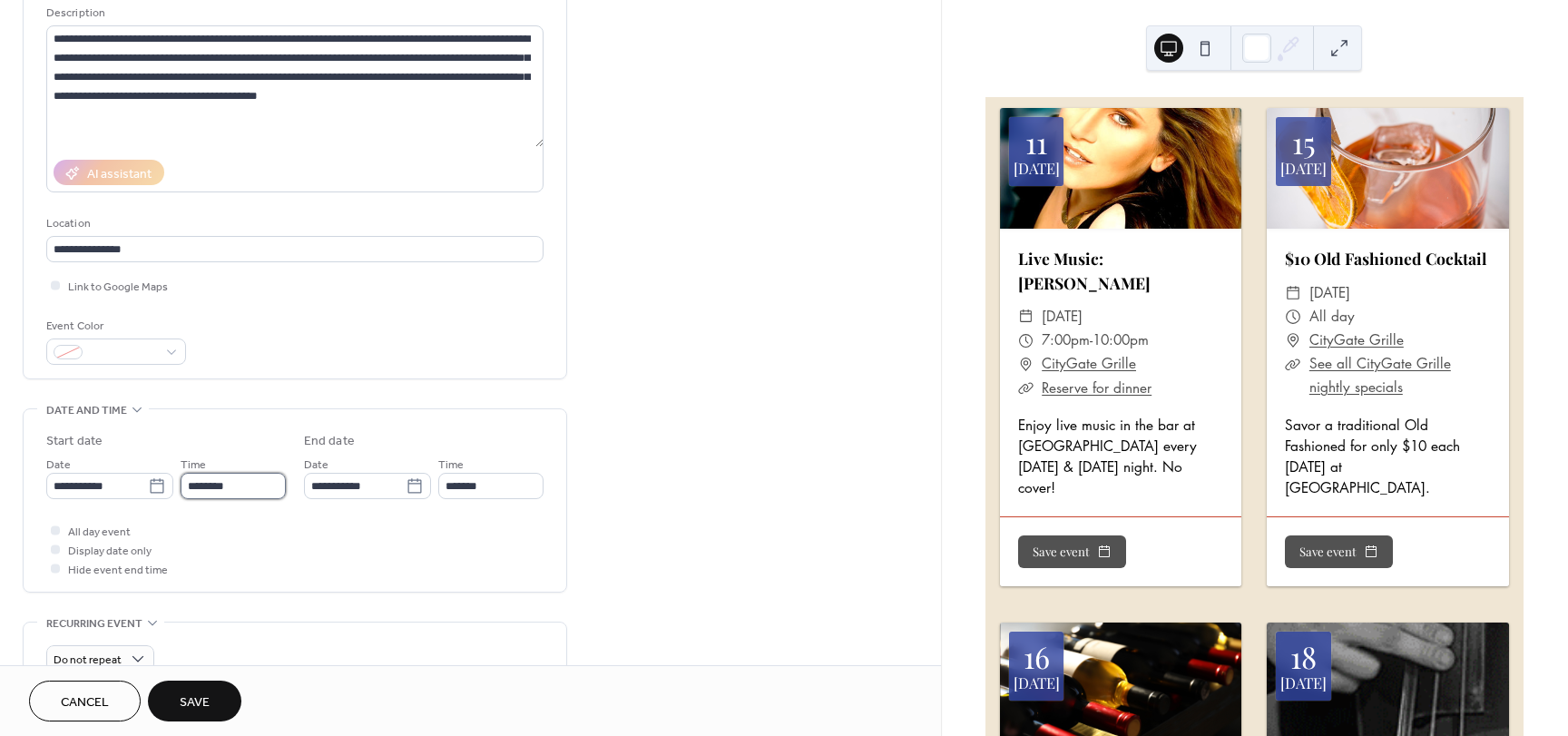 click on "********" at bounding box center [233, 486] 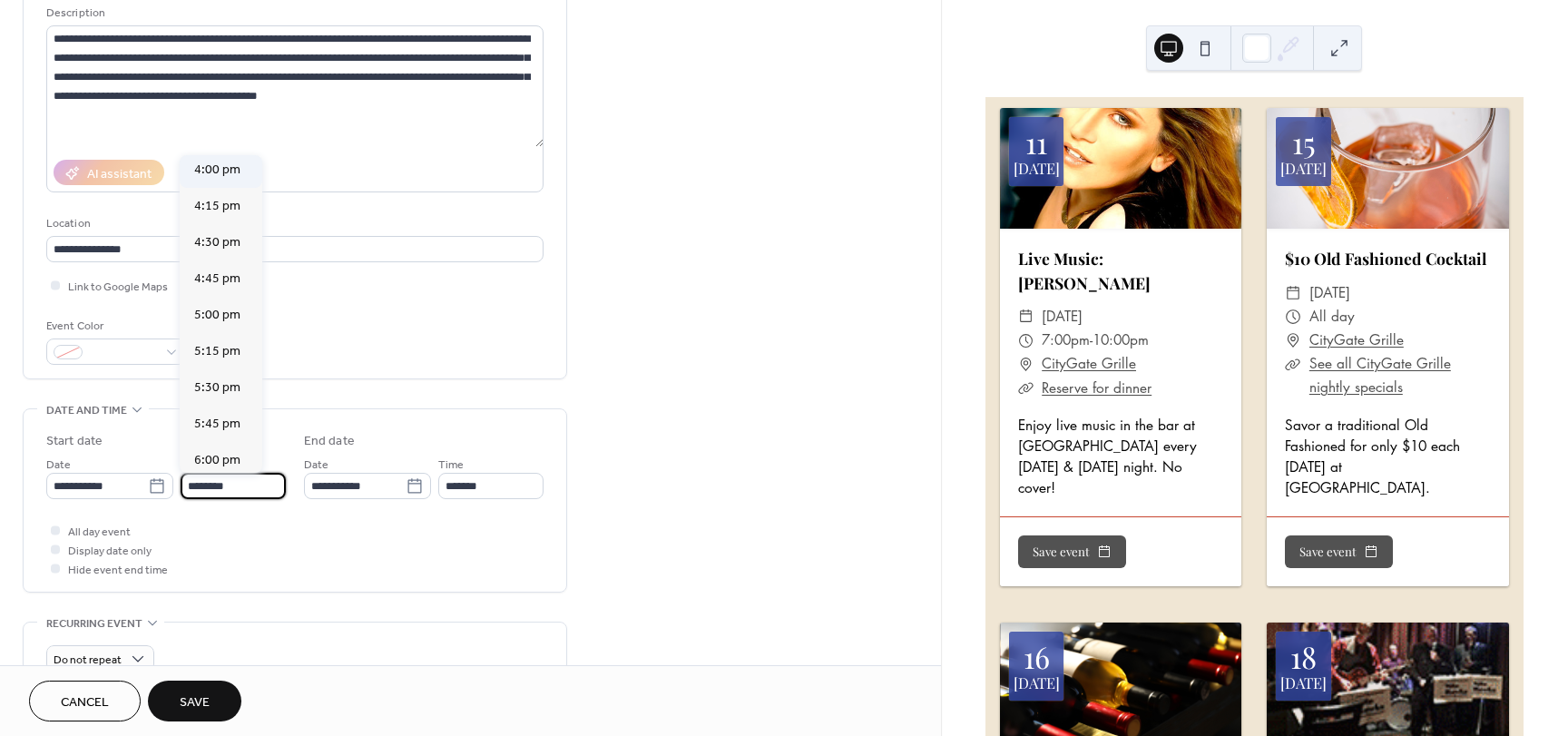 scroll, scrollTop: 2331, scrollLeft: 0, axis: vertical 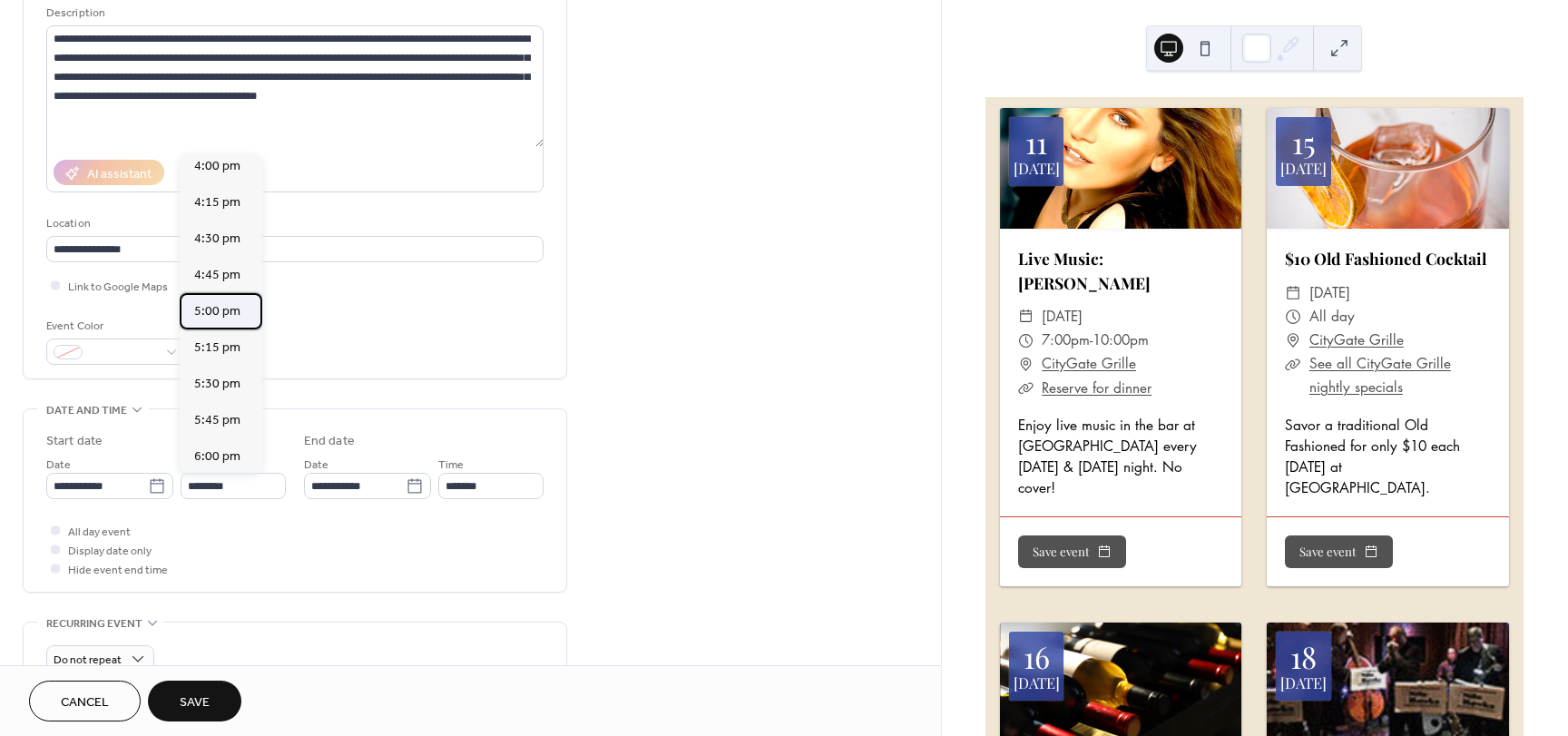 click on "5:00 pm" at bounding box center [217, 311] 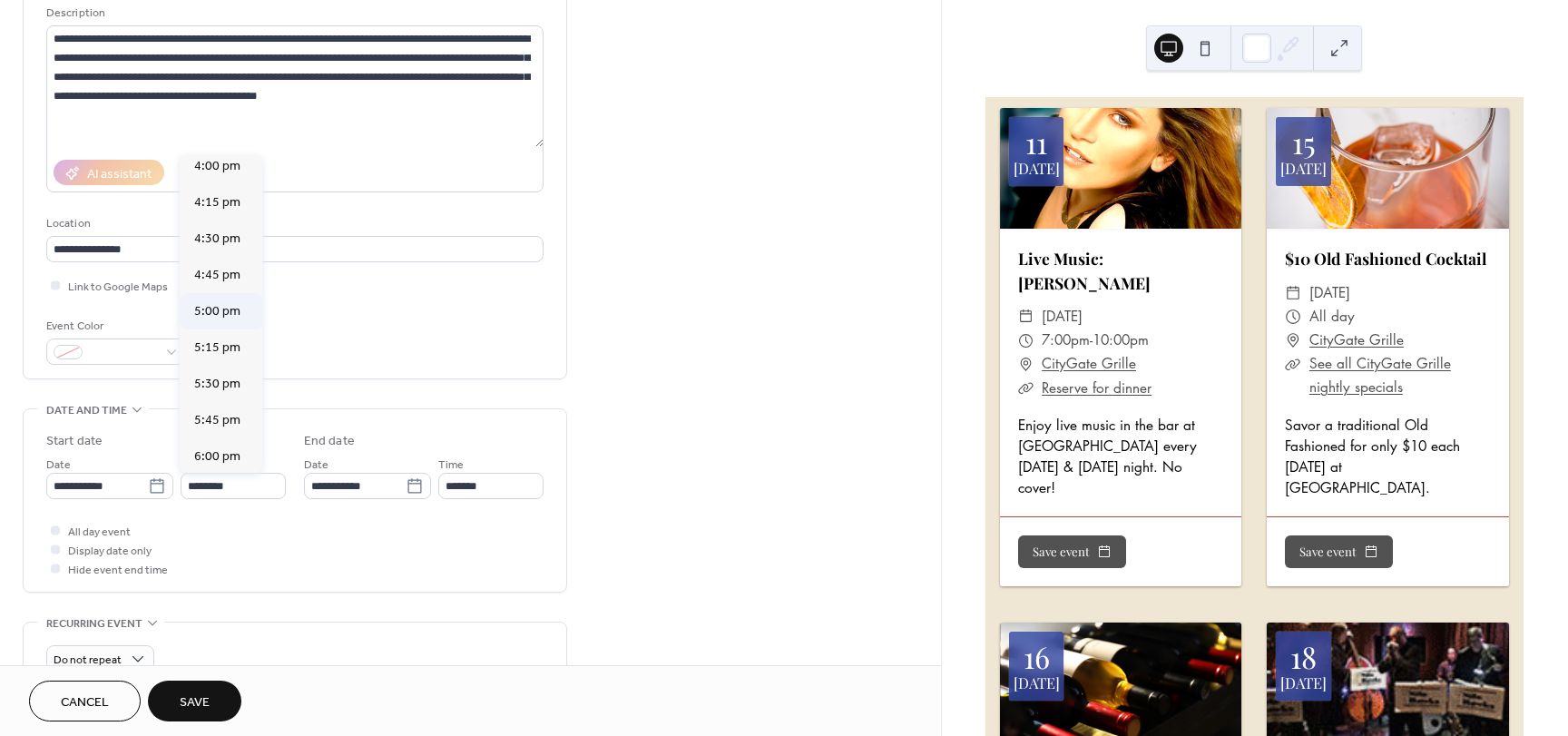 type on "*******" 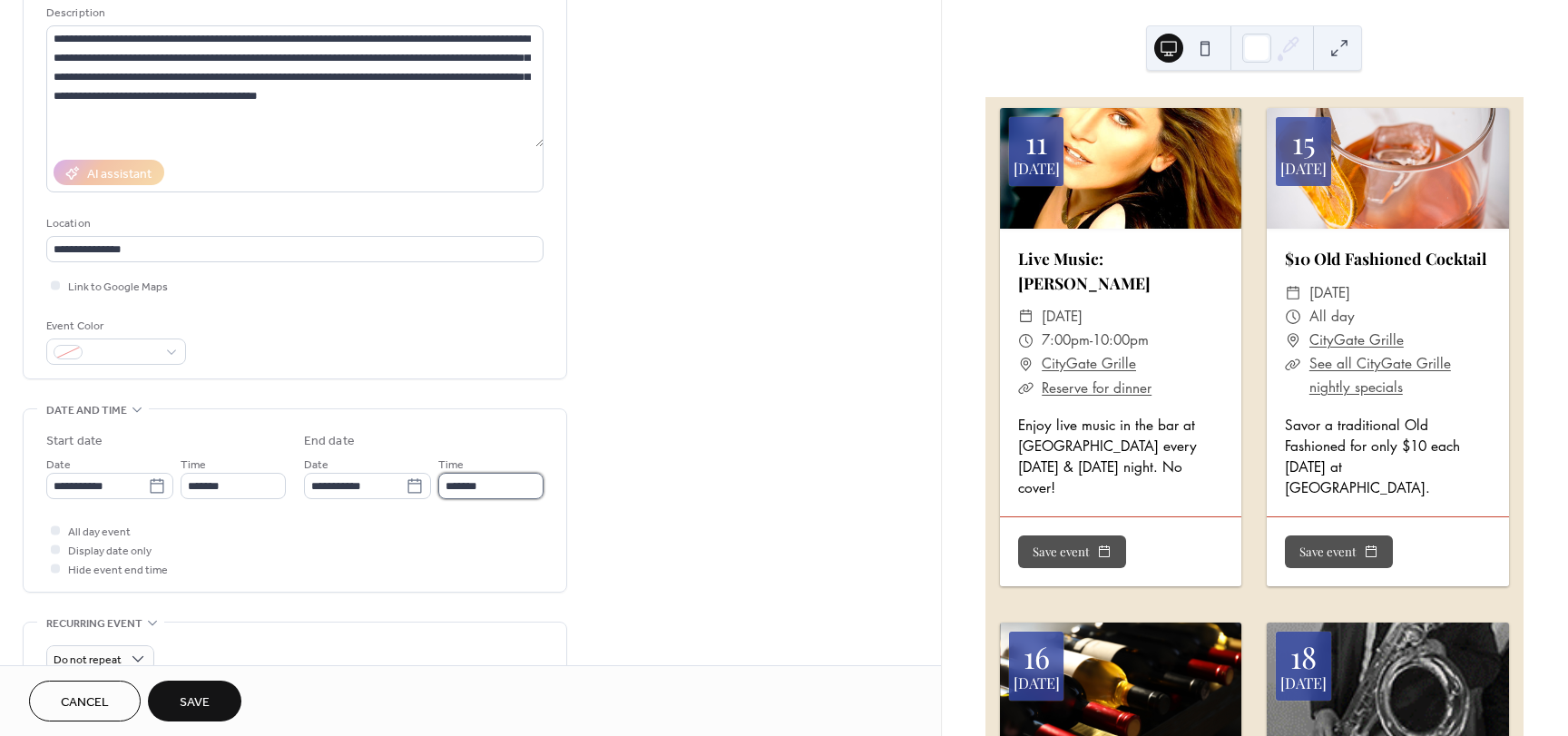 click on "*******" at bounding box center (491, 486) 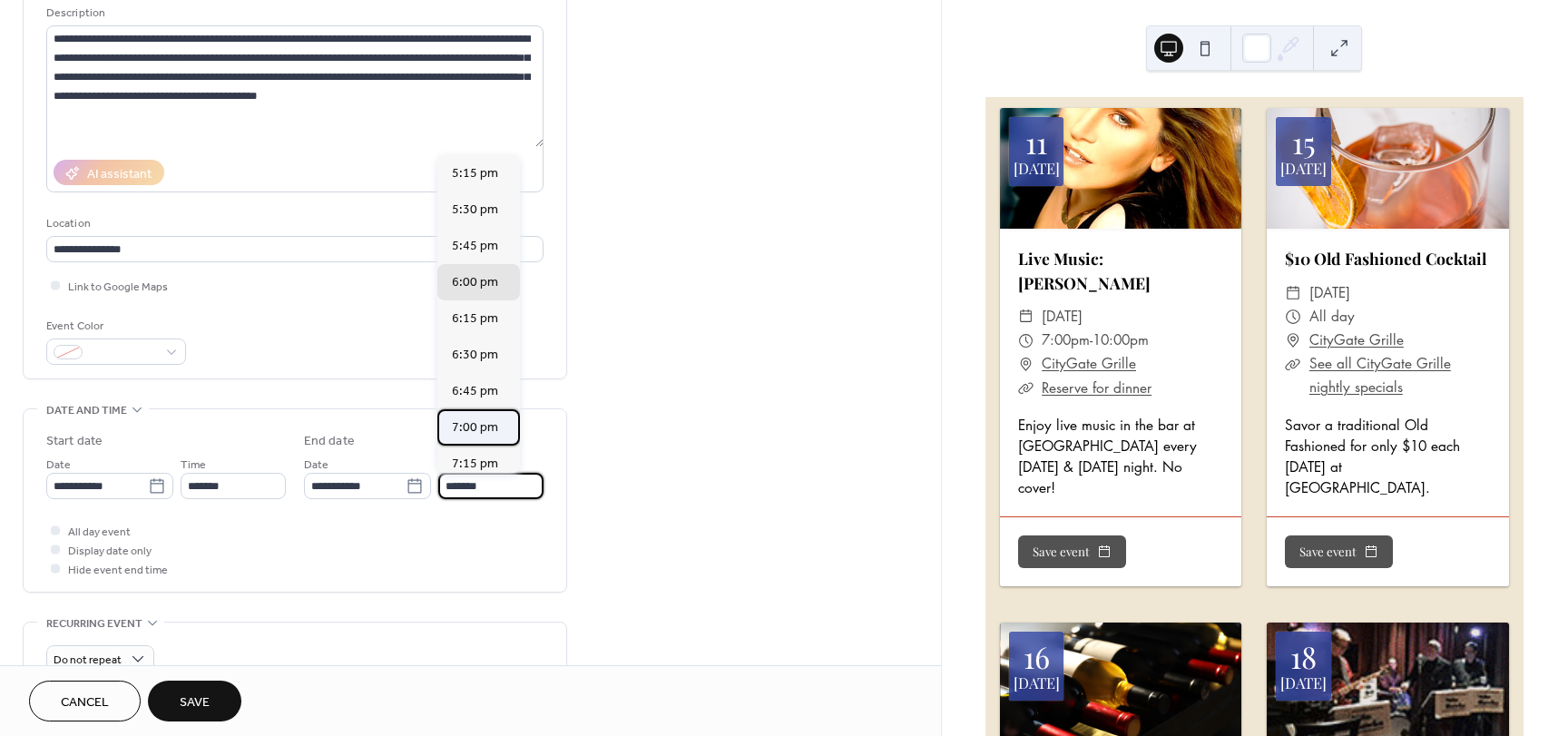 click on "7:00 pm" at bounding box center [475, 427] 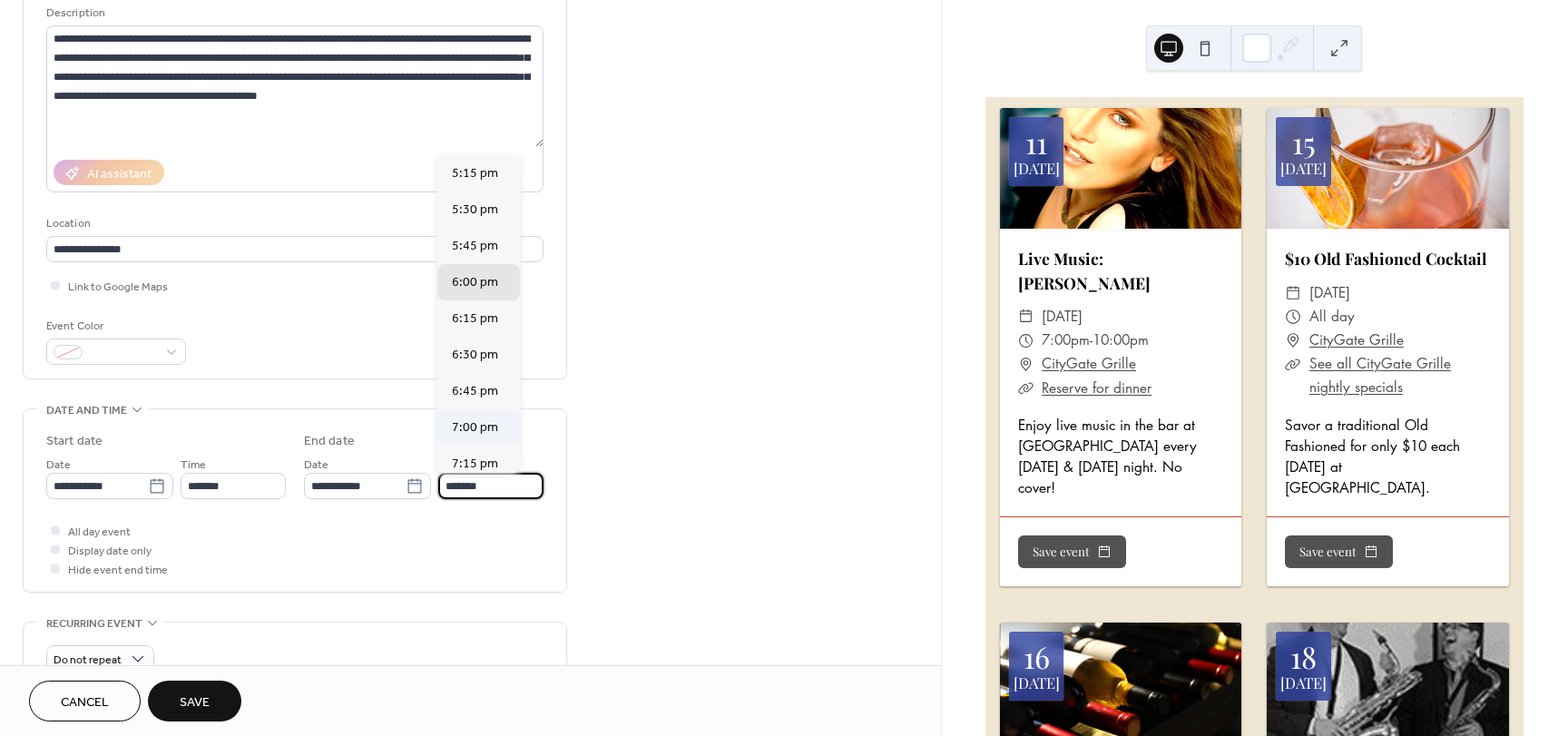 type on "*******" 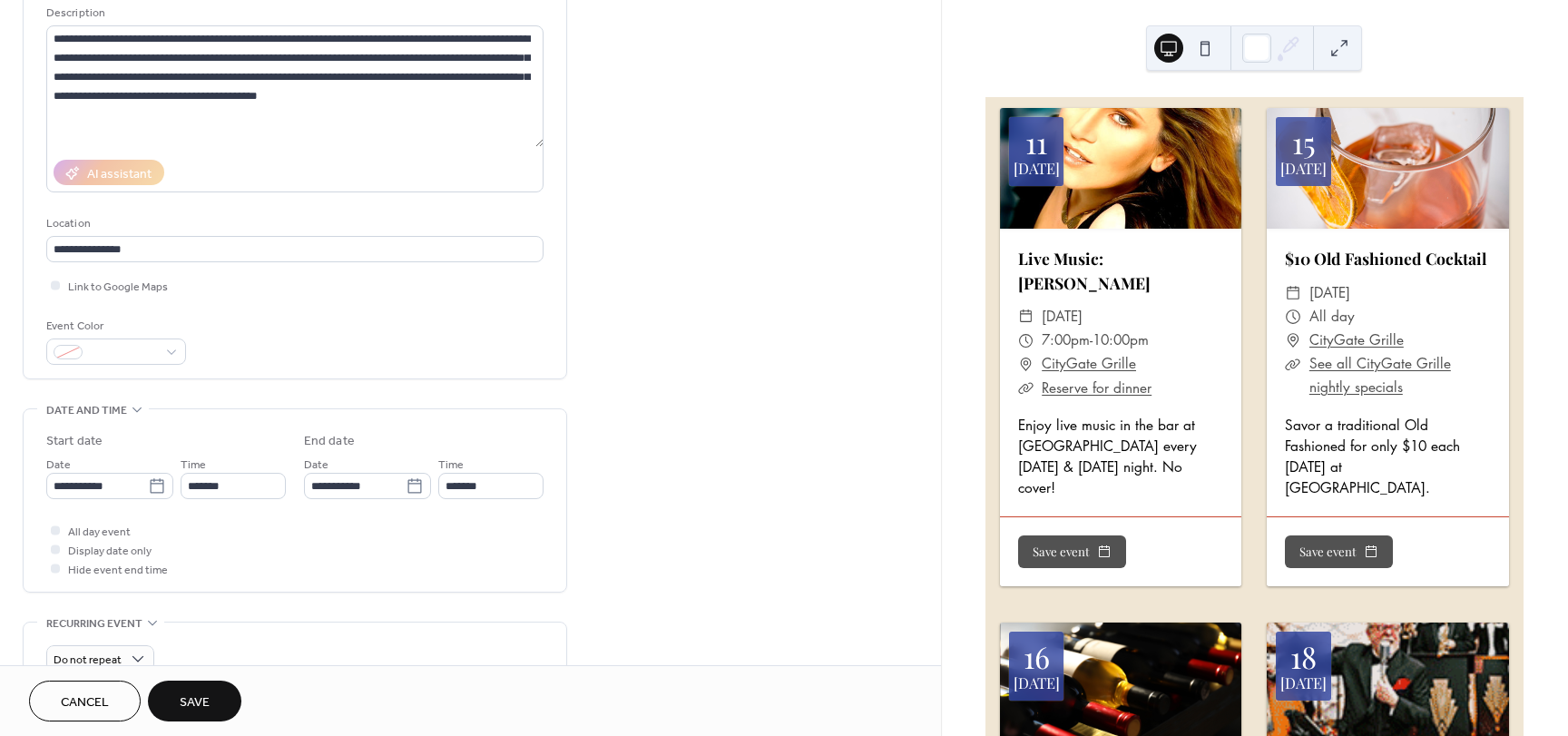 click on "All day event Display date only Hide event end time" at bounding box center (295, 549) 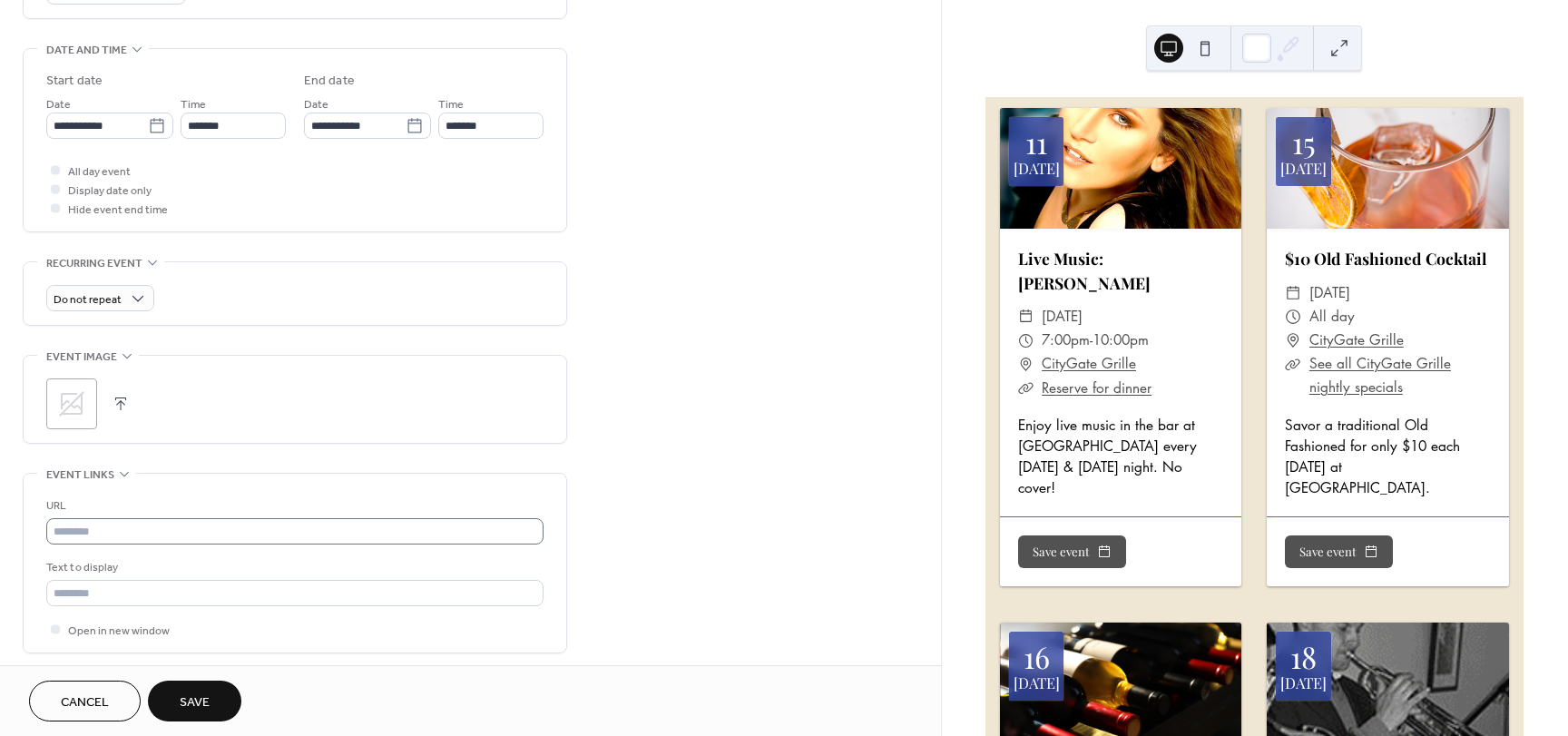 scroll, scrollTop: 545, scrollLeft: 0, axis: vertical 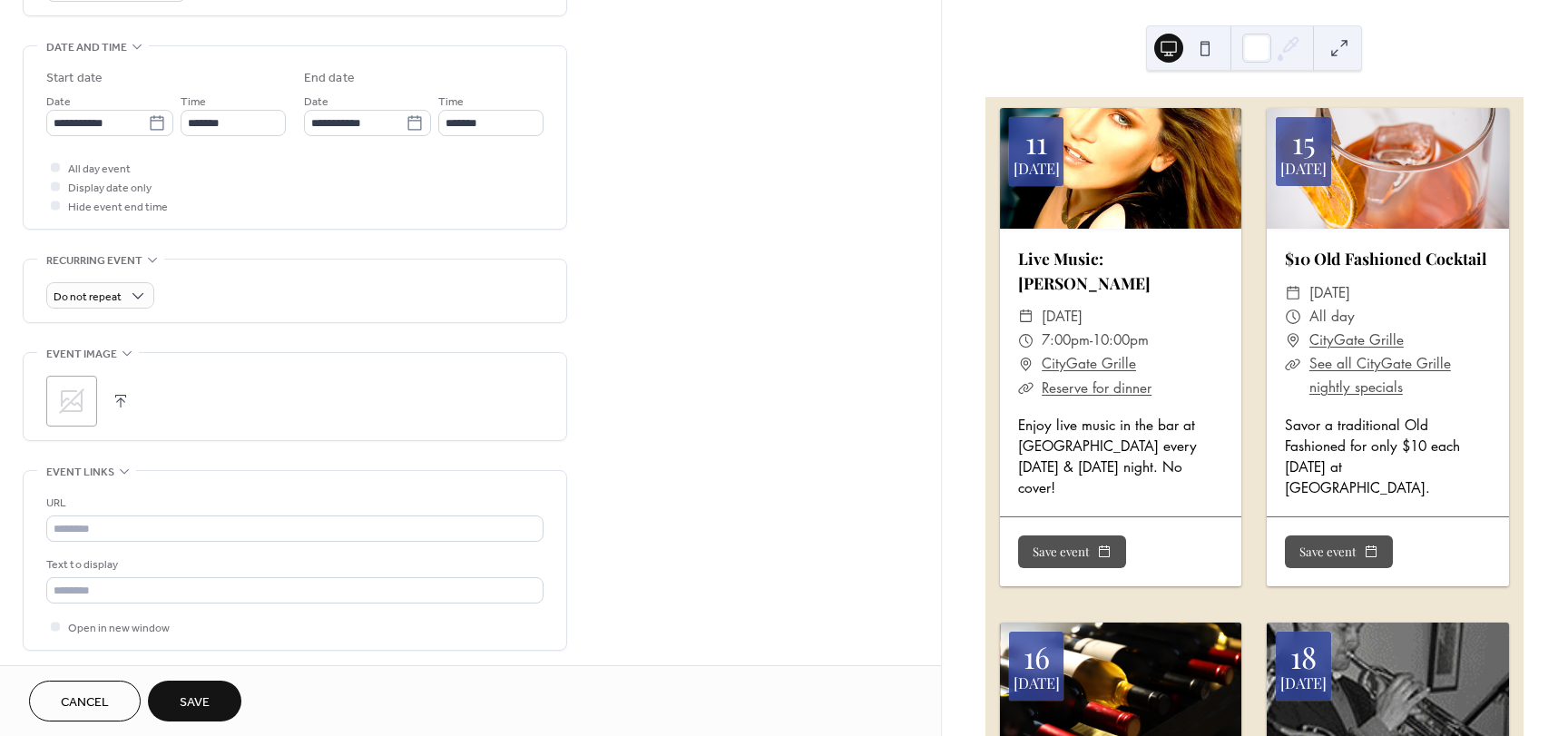 click on ";" at bounding box center [72, 401] 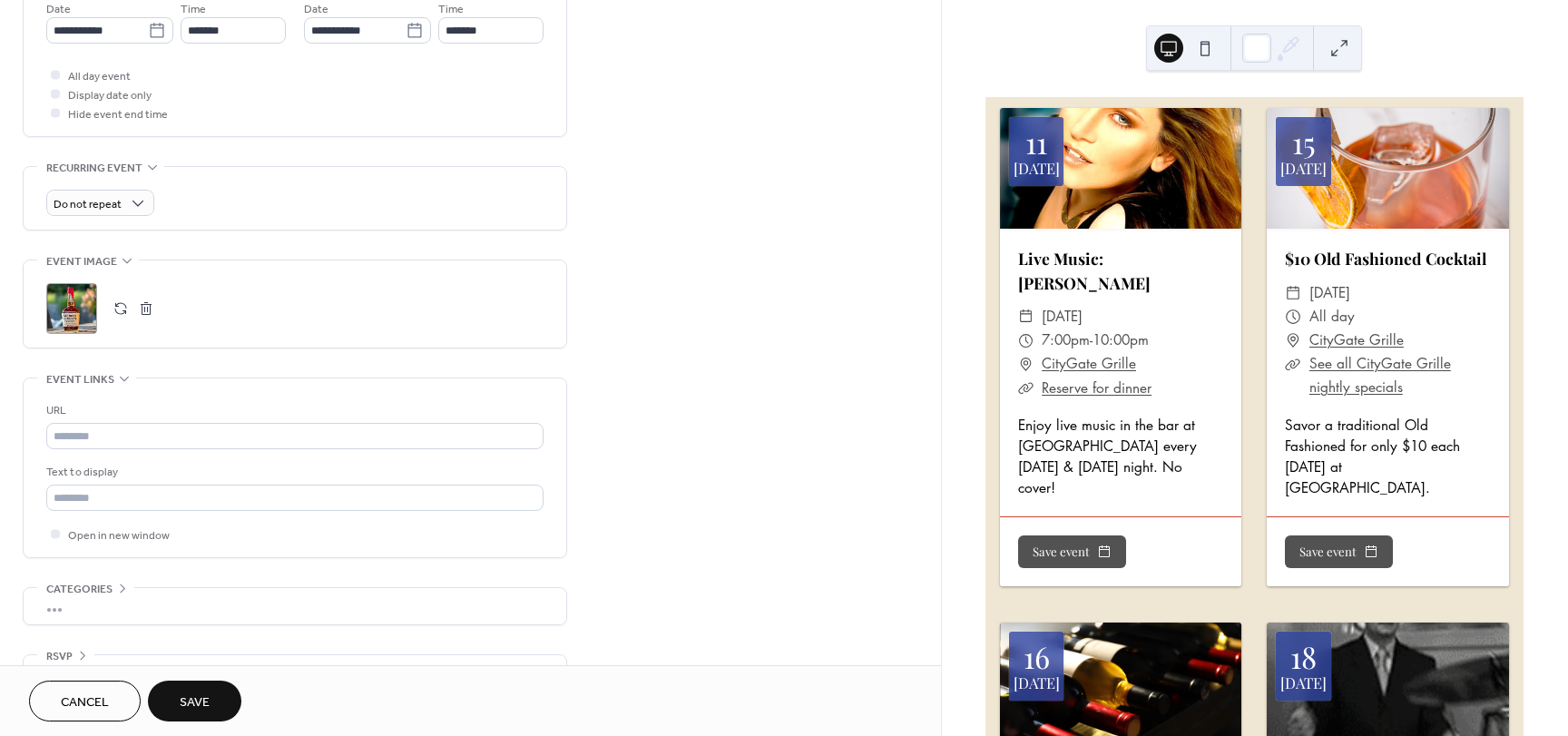 scroll, scrollTop: 682, scrollLeft: 0, axis: vertical 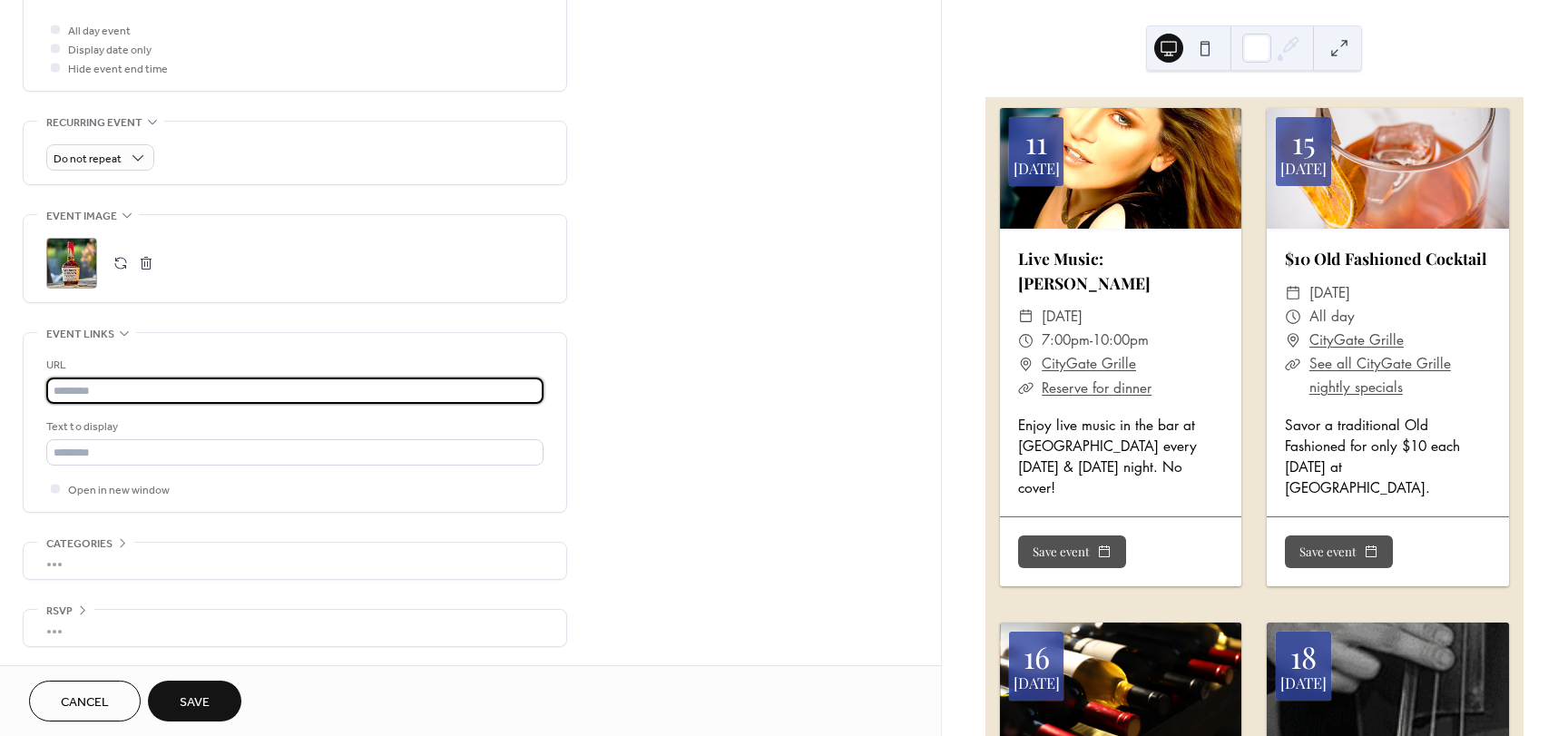 click at bounding box center [295, 390] 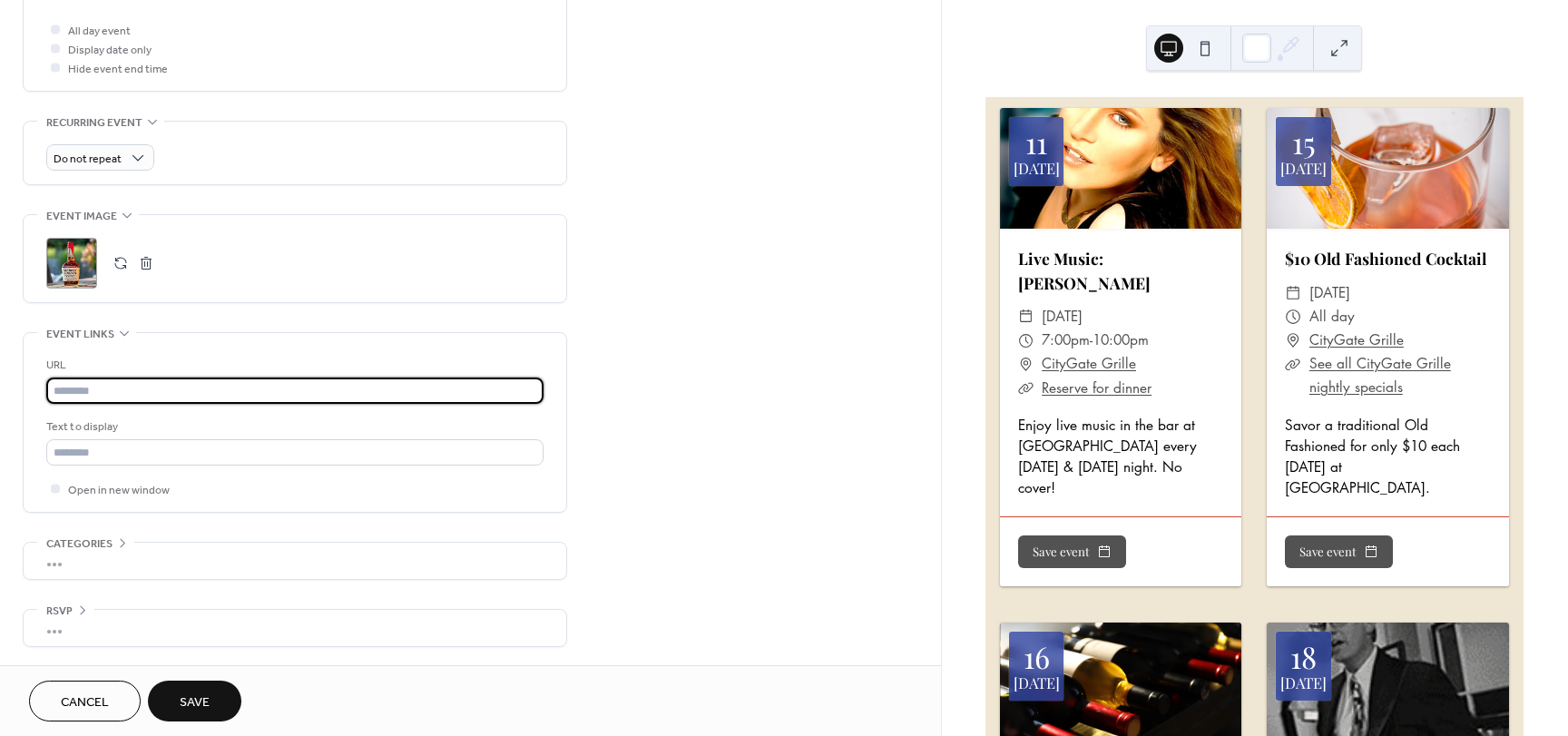 click at bounding box center [295, 390] 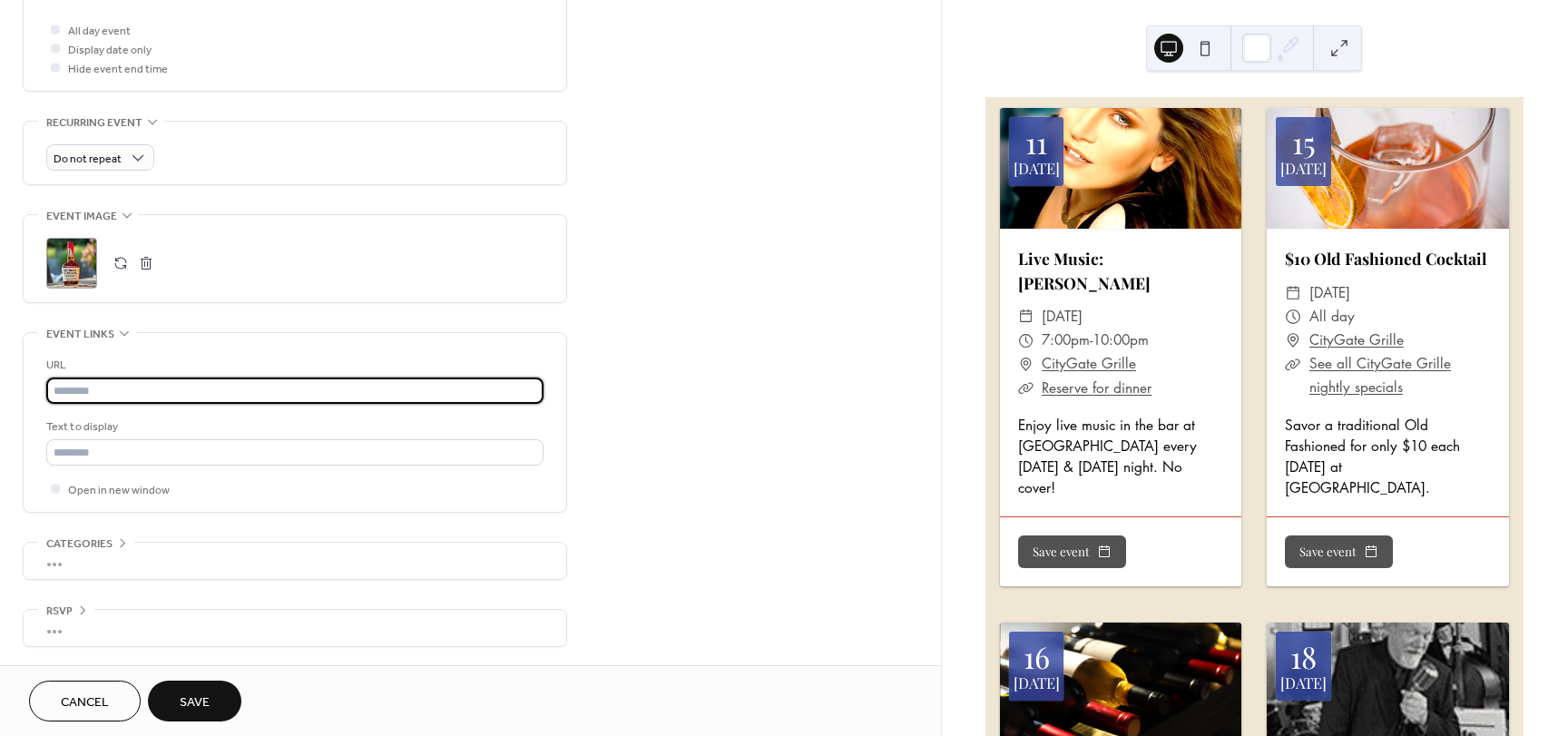 paste on "**********" 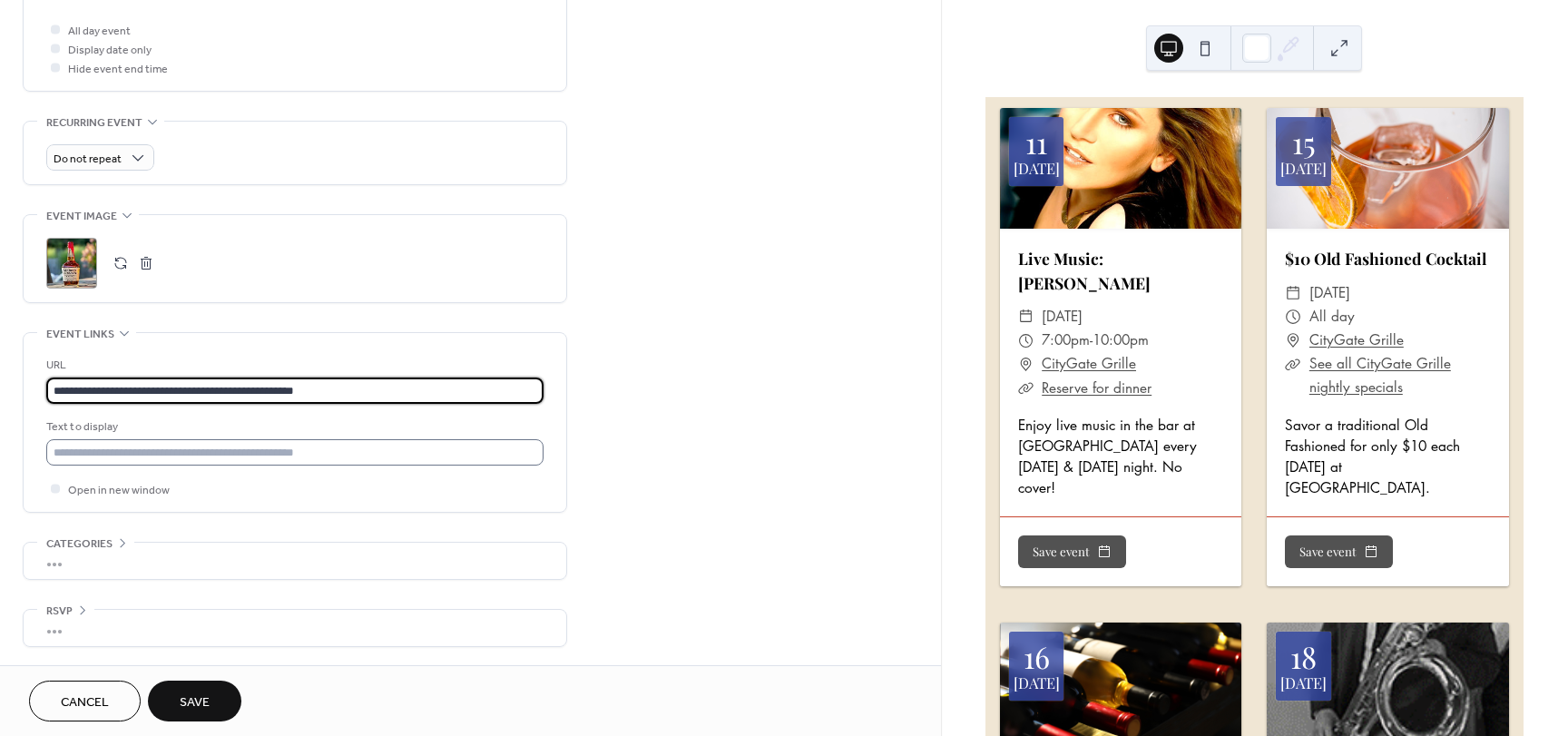 type on "**********" 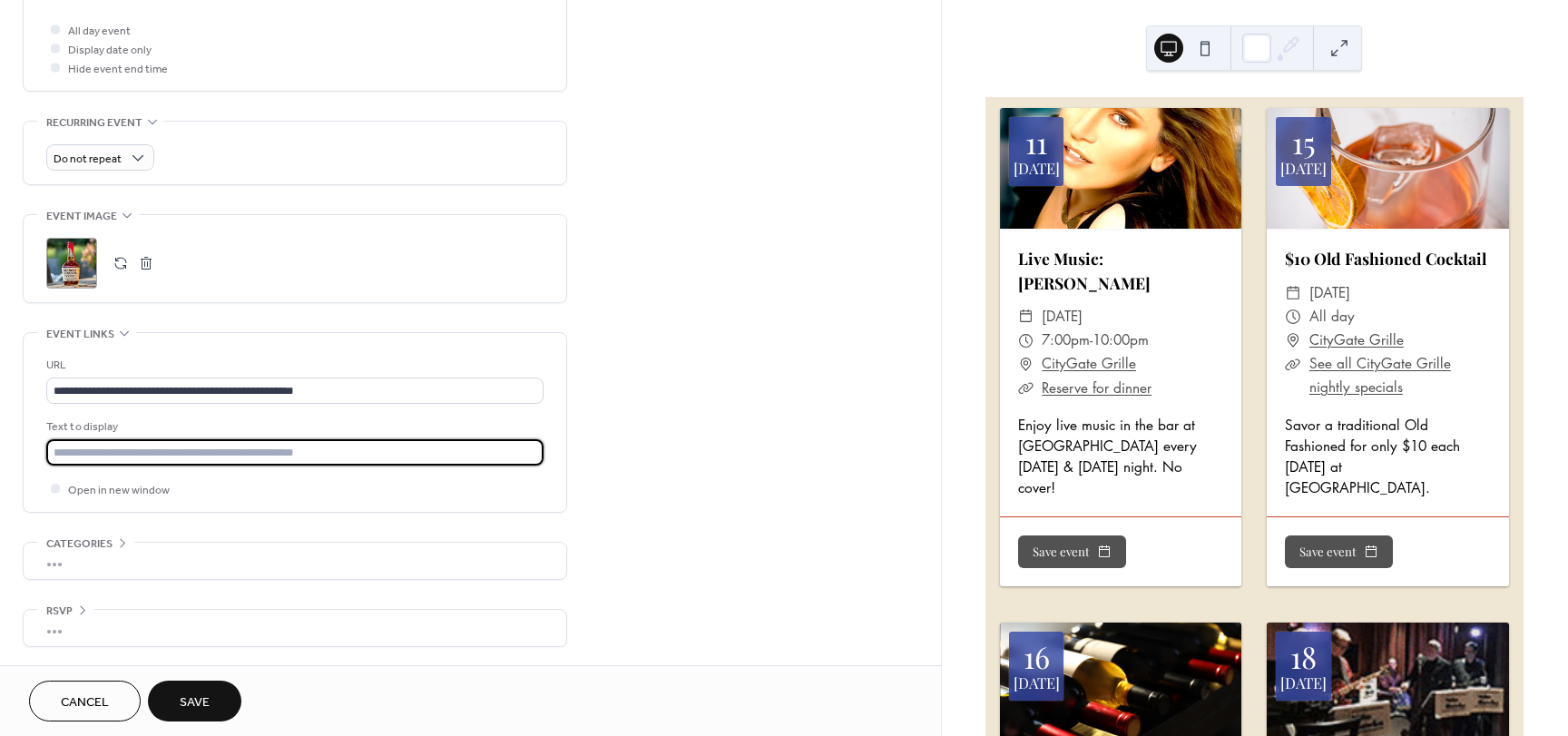 click at bounding box center [295, 452] 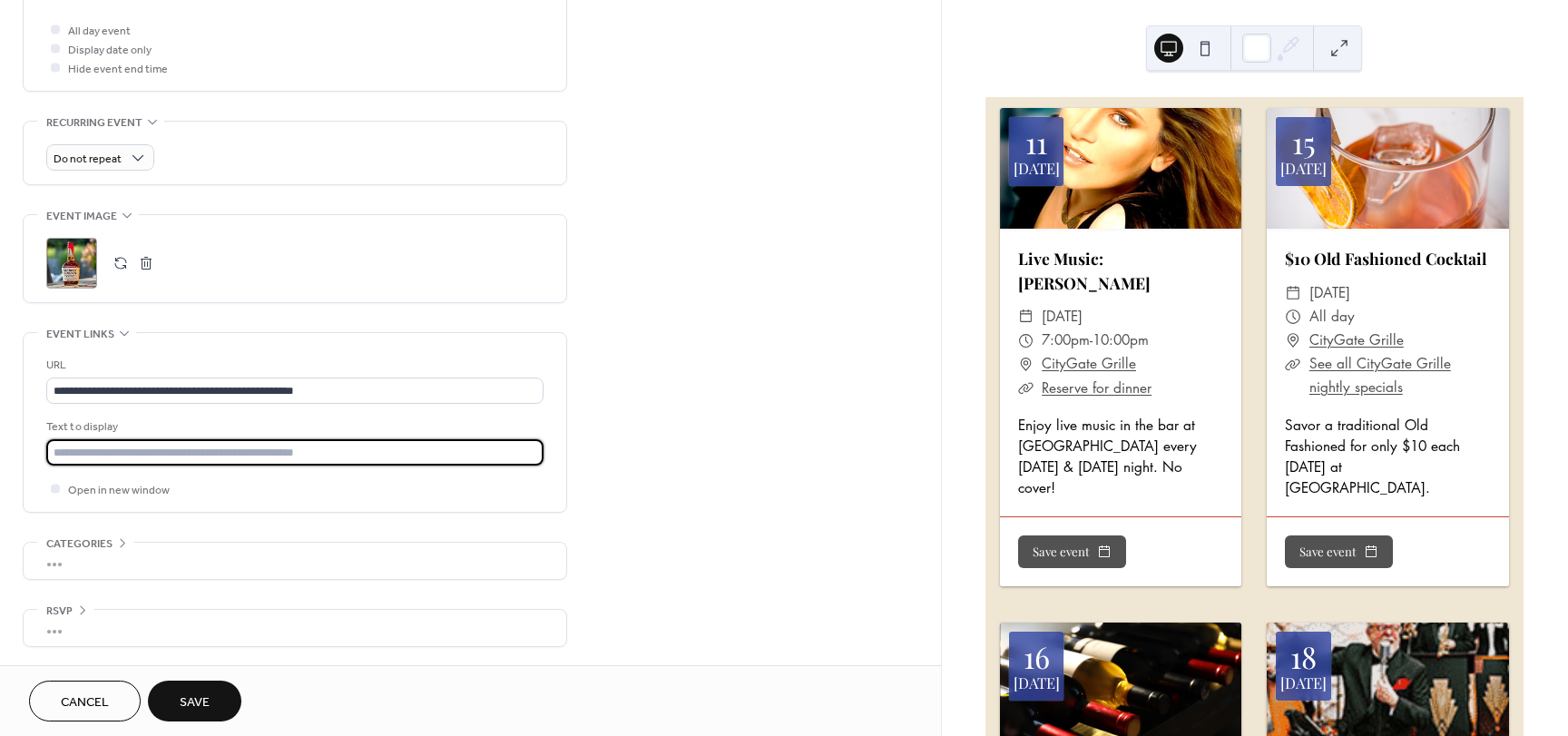 click at bounding box center [295, 452] 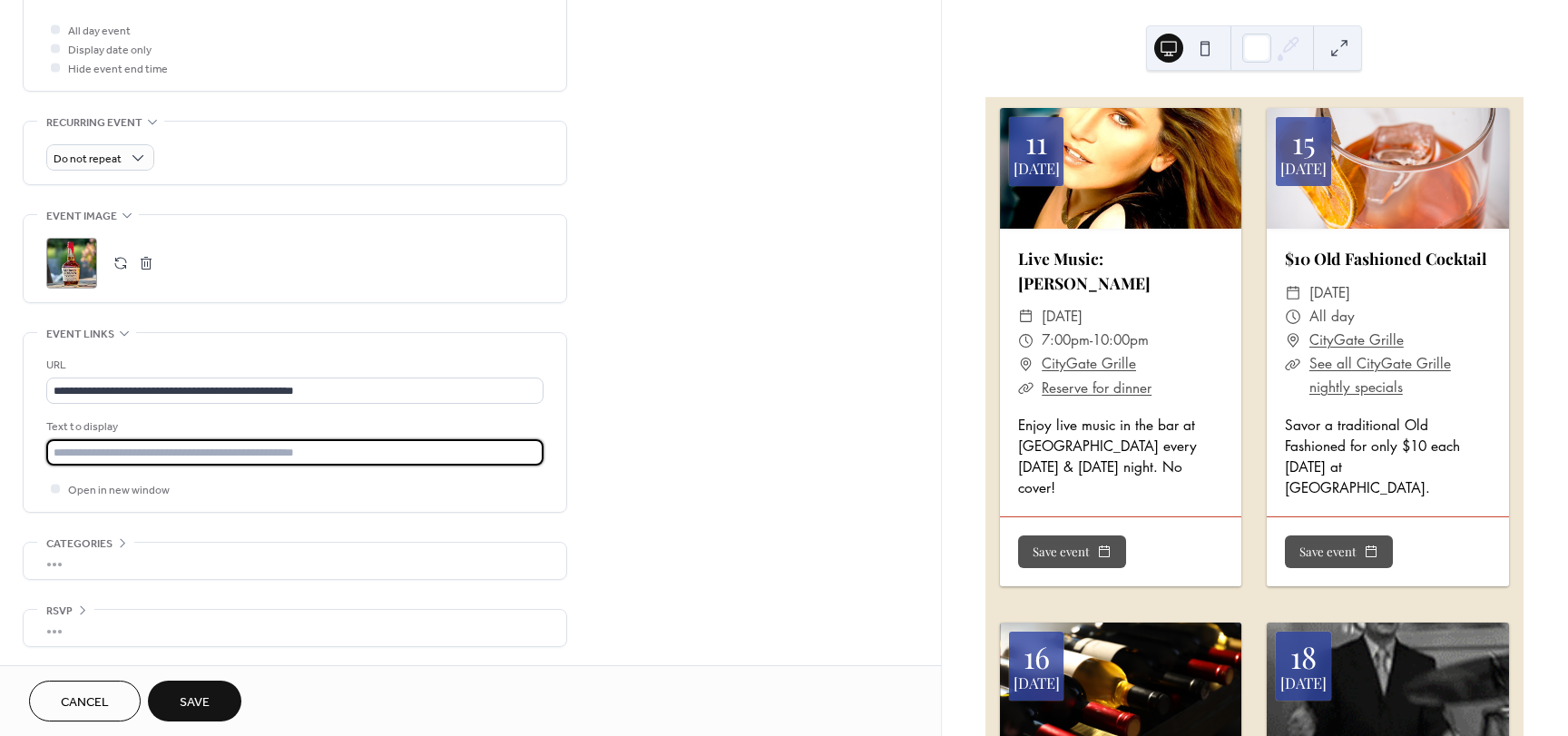 click at bounding box center [295, 452] 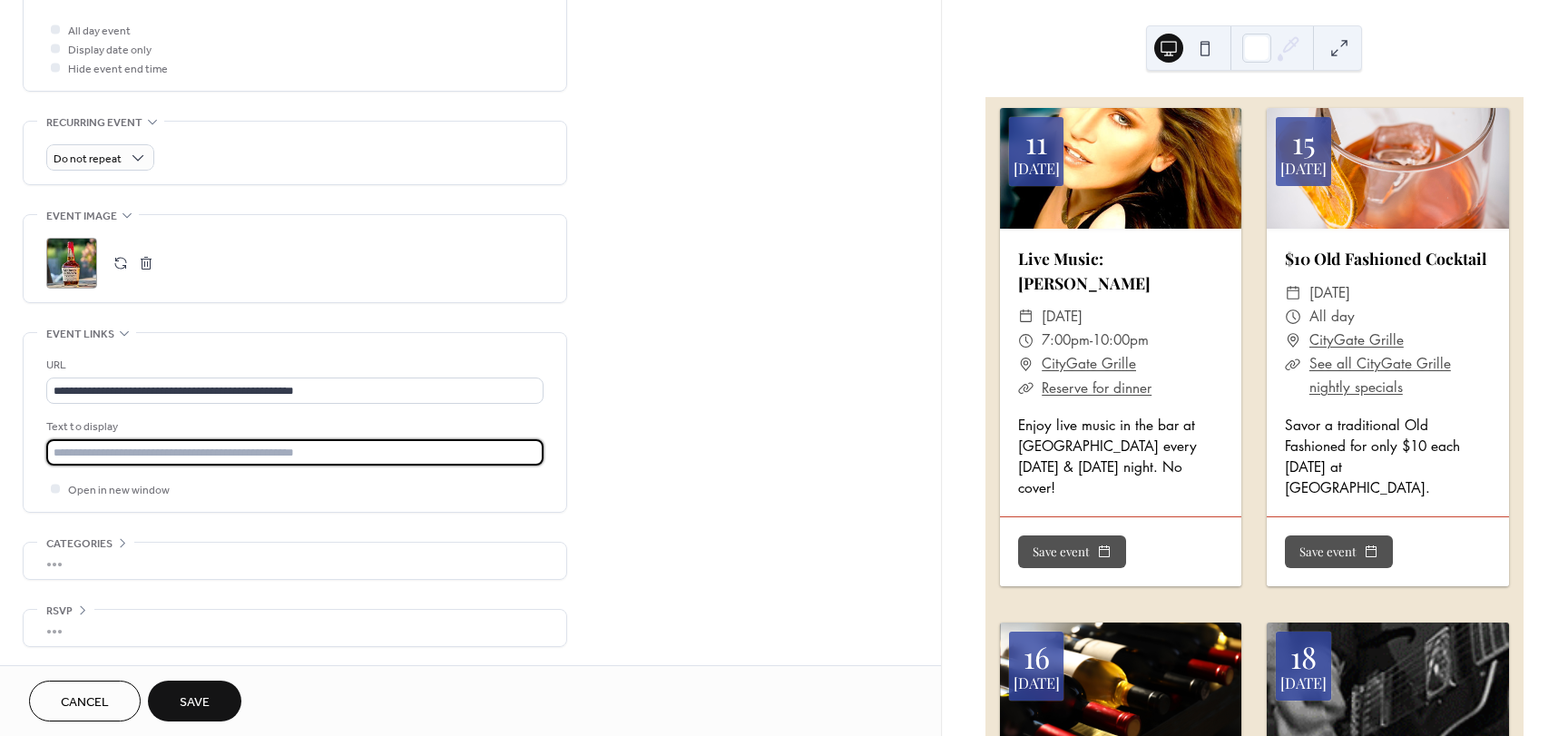 click at bounding box center [295, 452] 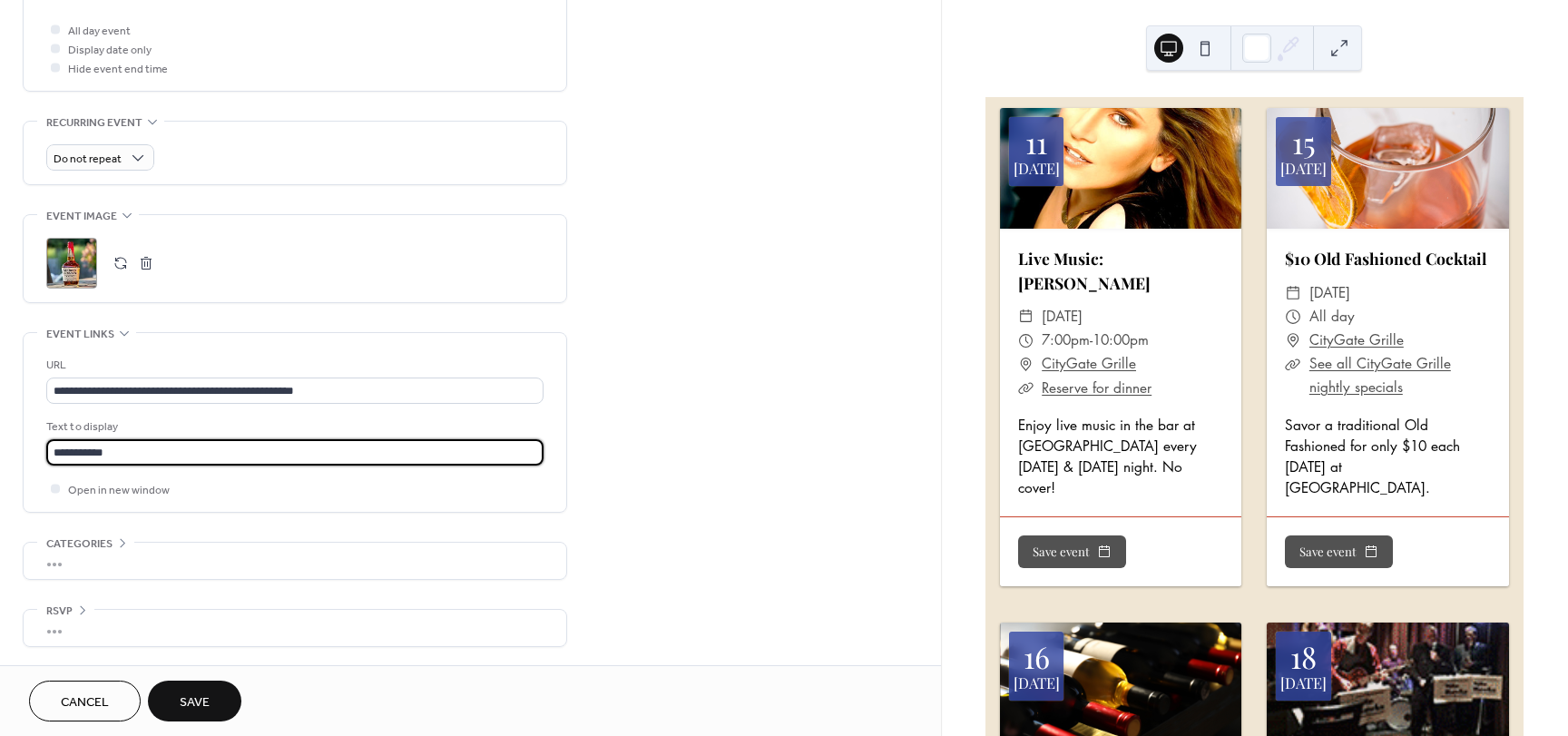 type on "**********" 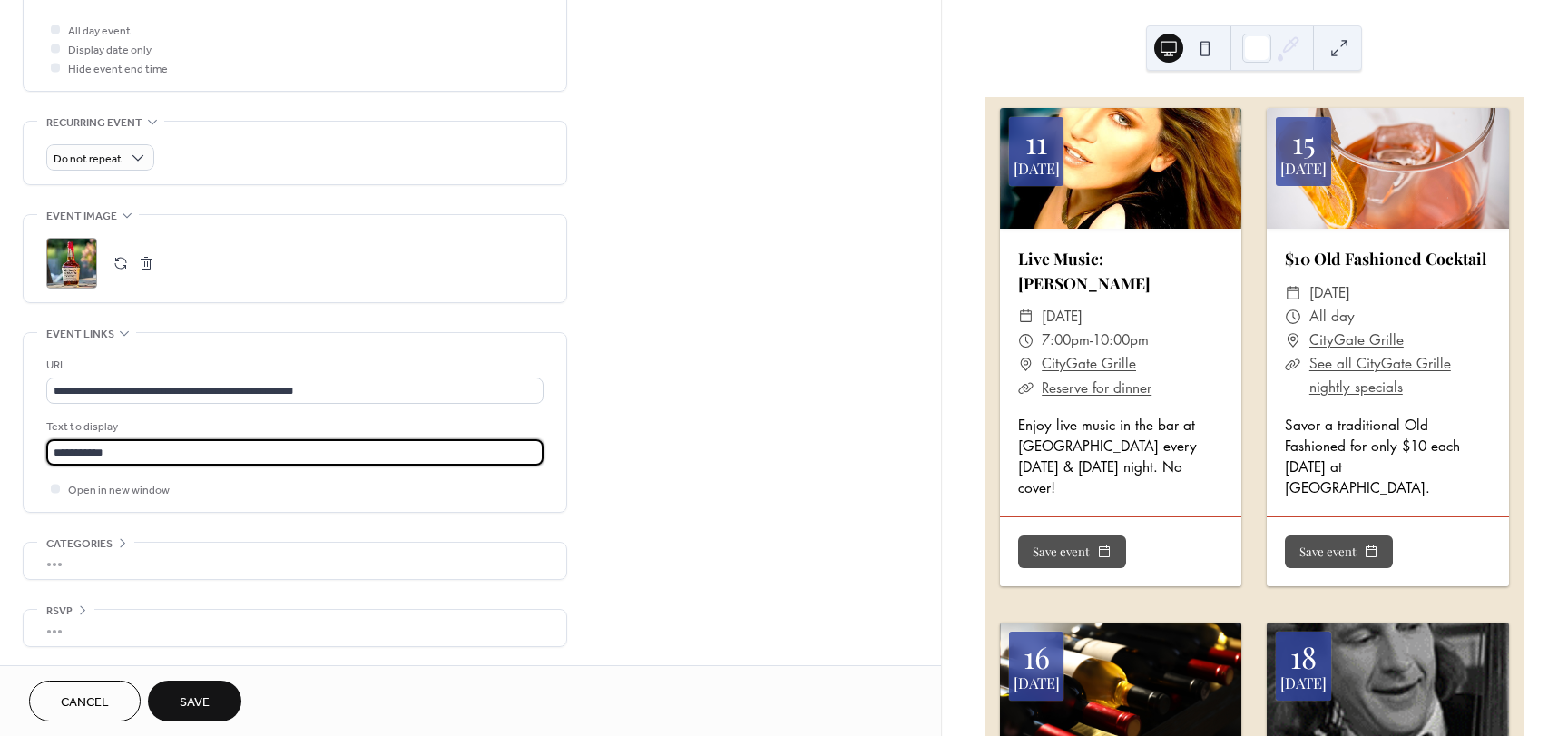click on "**********" at bounding box center [470, 41] 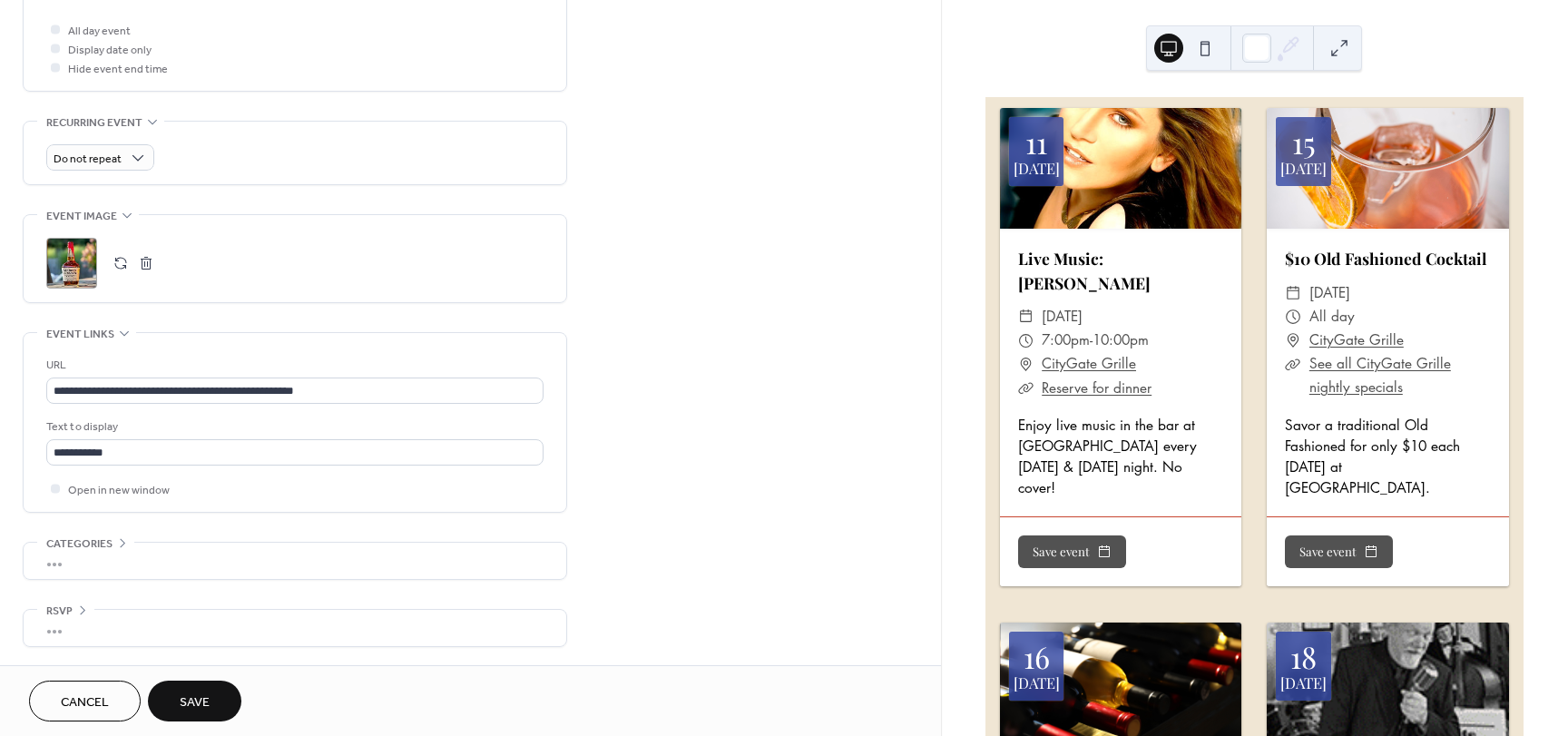 click on "Save" at bounding box center (194, 702) 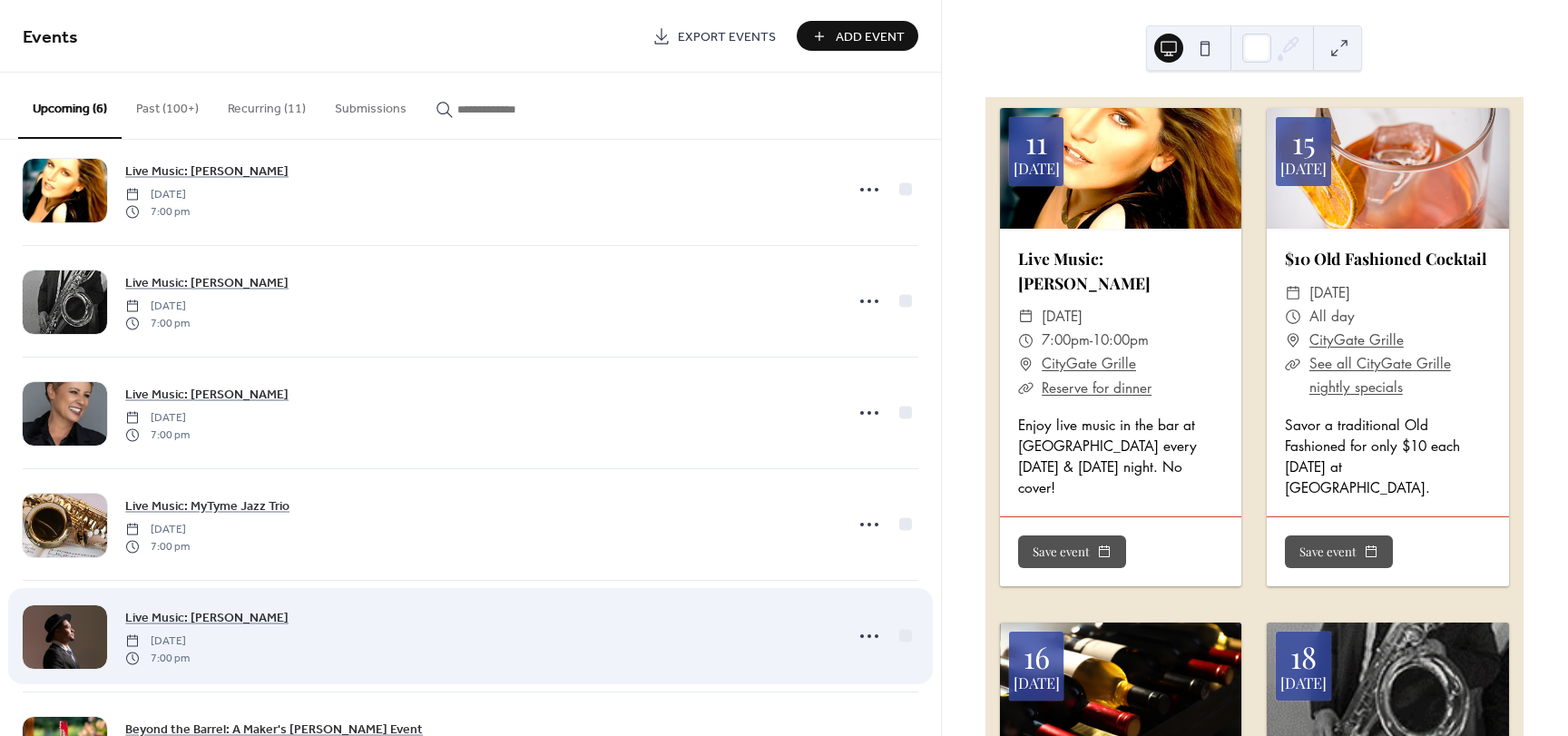 scroll, scrollTop: 0, scrollLeft: 0, axis: both 